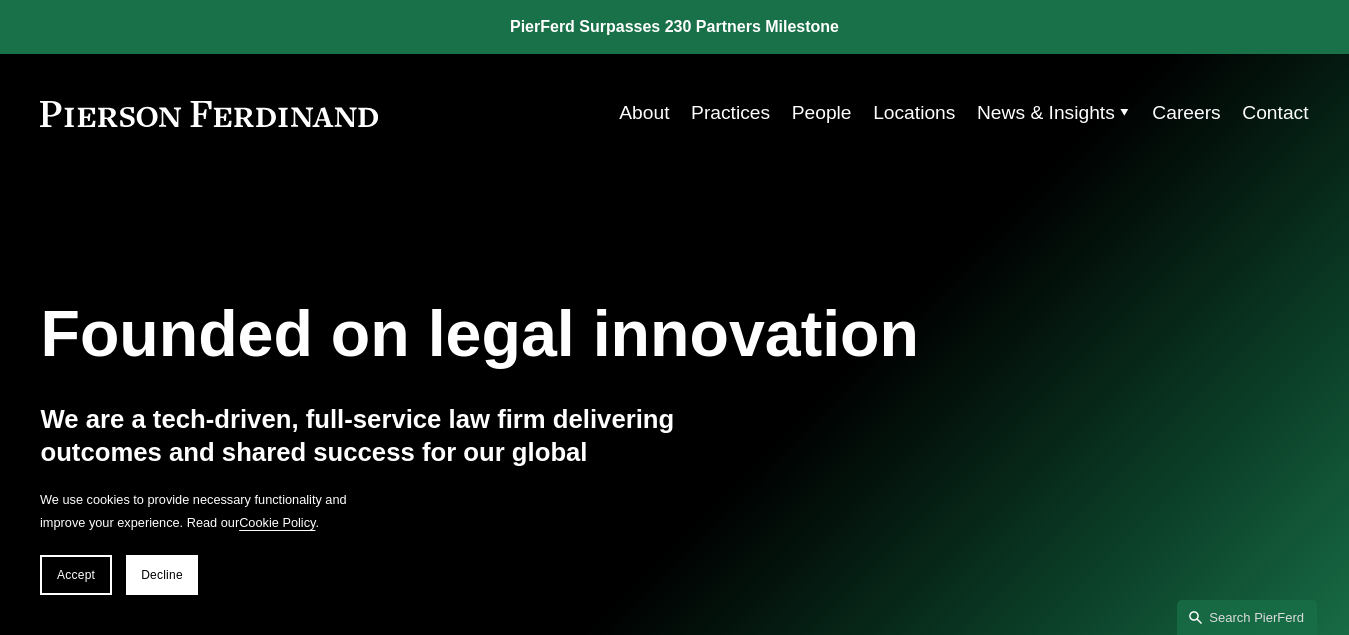 scroll, scrollTop: 0, scrollLeft: 0, axis: both 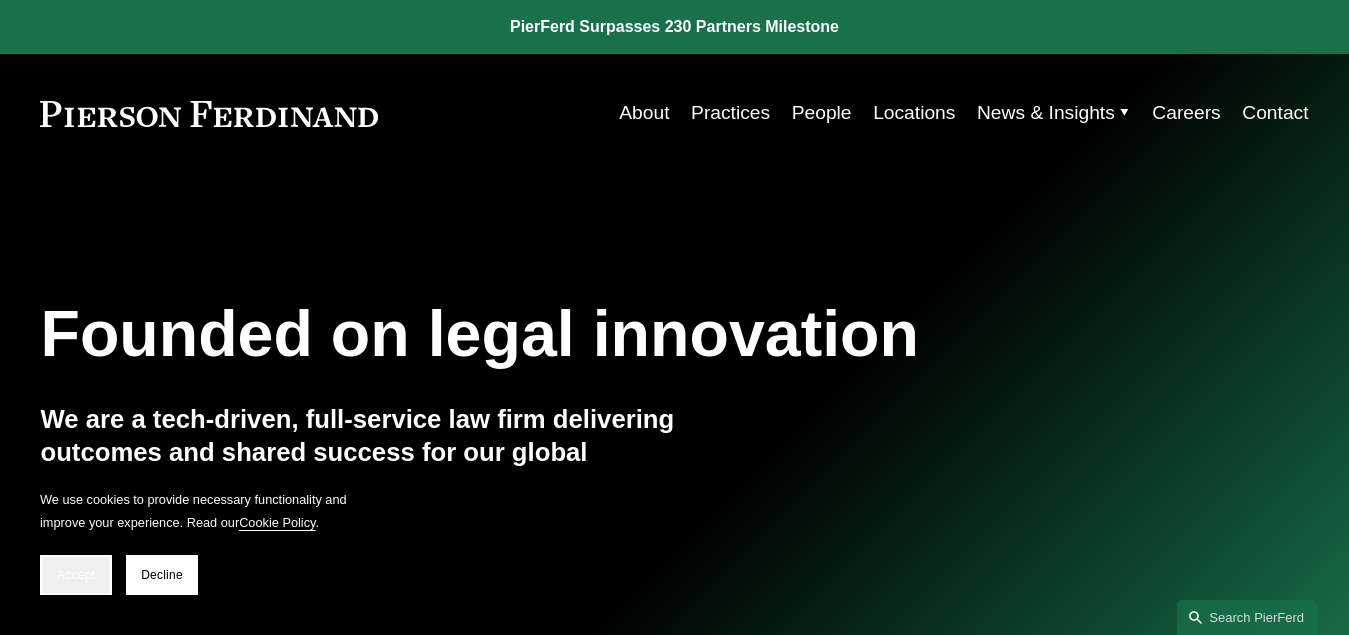 click on "Accept" at bounding box center (76, 575) 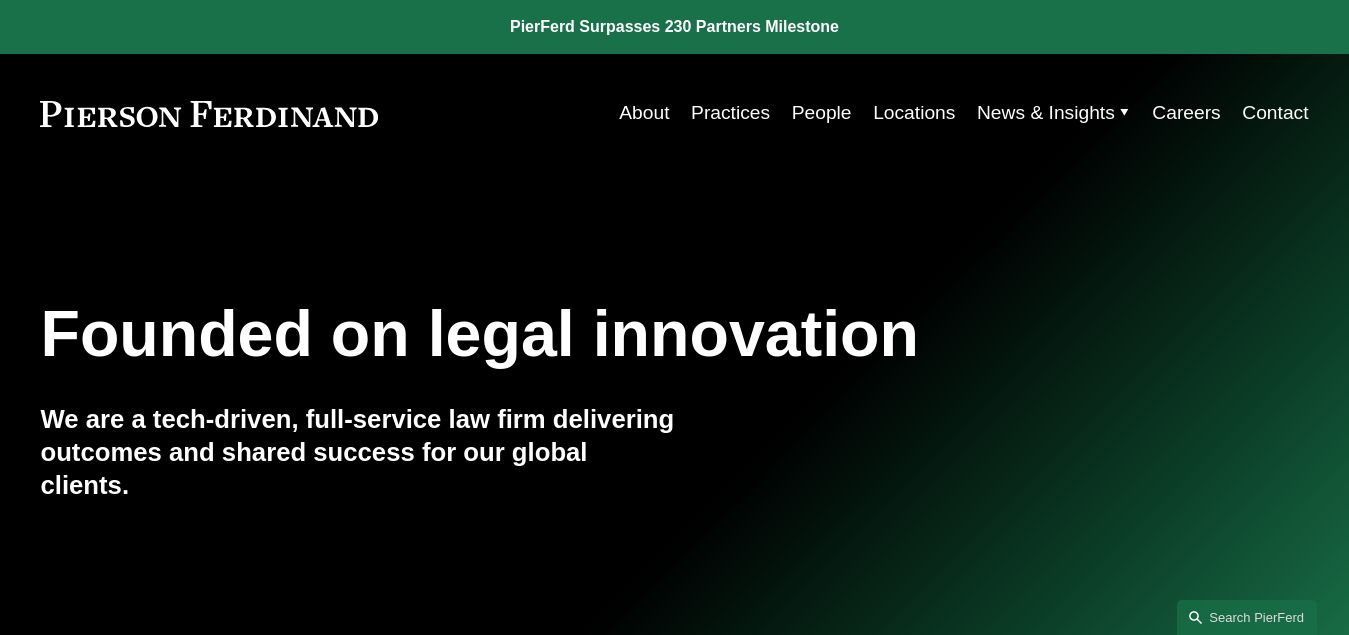 click on "Locations" at bounding box center (914, 113) 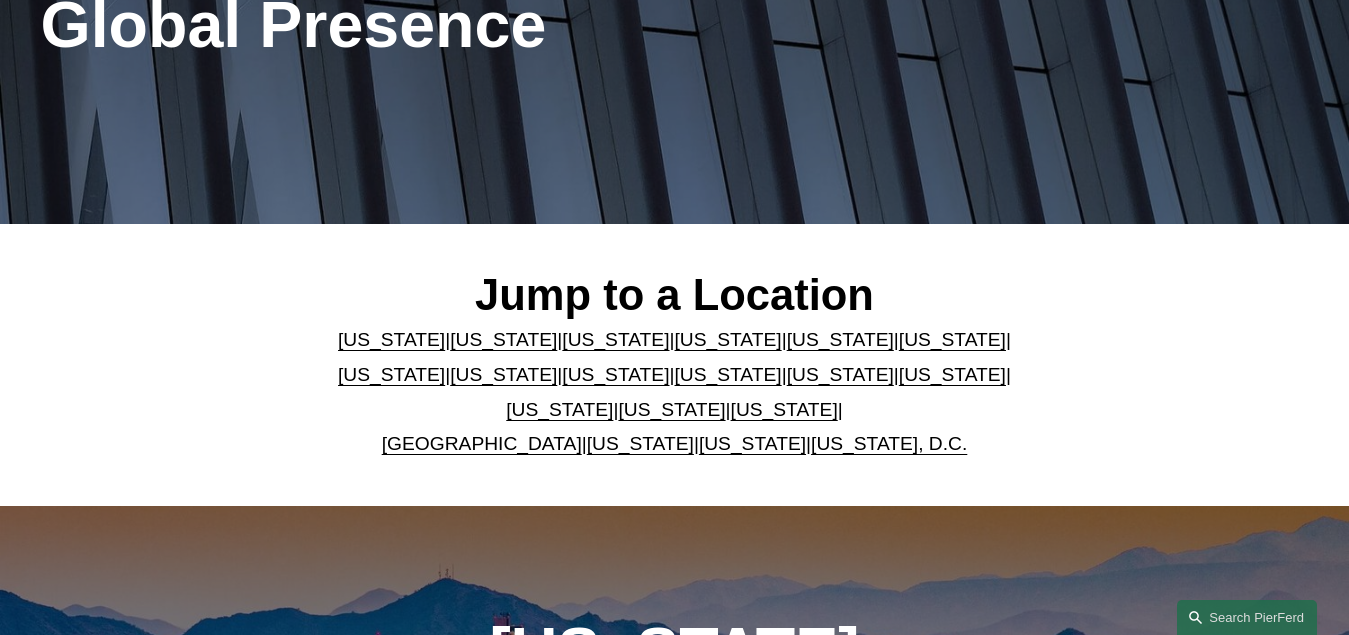 scroll, scrollTop: 300, scrollLeft: 0, axis: vertical 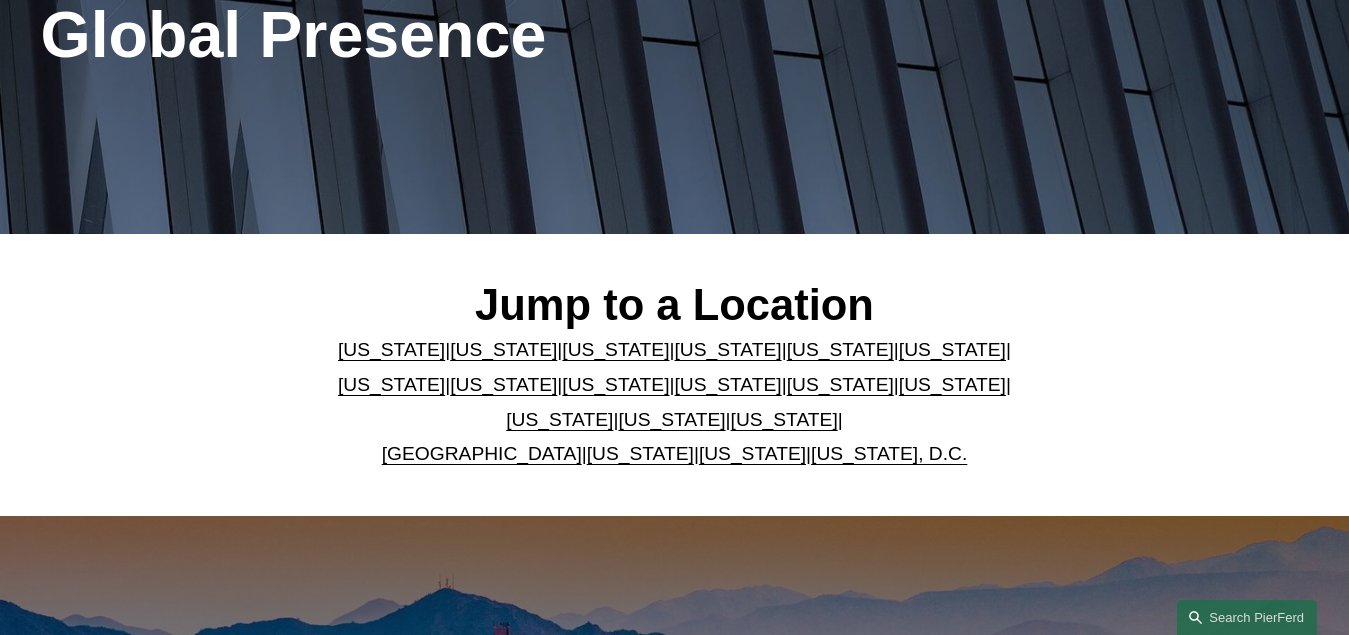 click on "[US_STATE]" at bounding box center [840, 384] 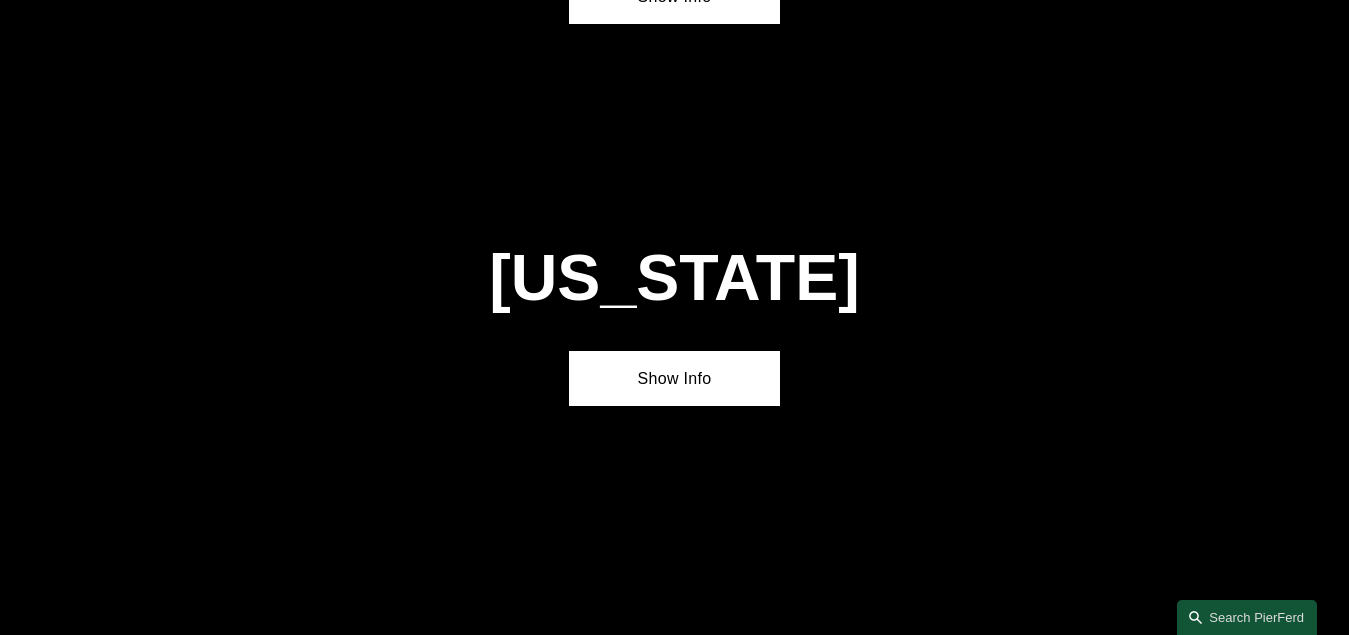 scroll, scrollTop: 4686, scrollLeft: 0, axis: vertical 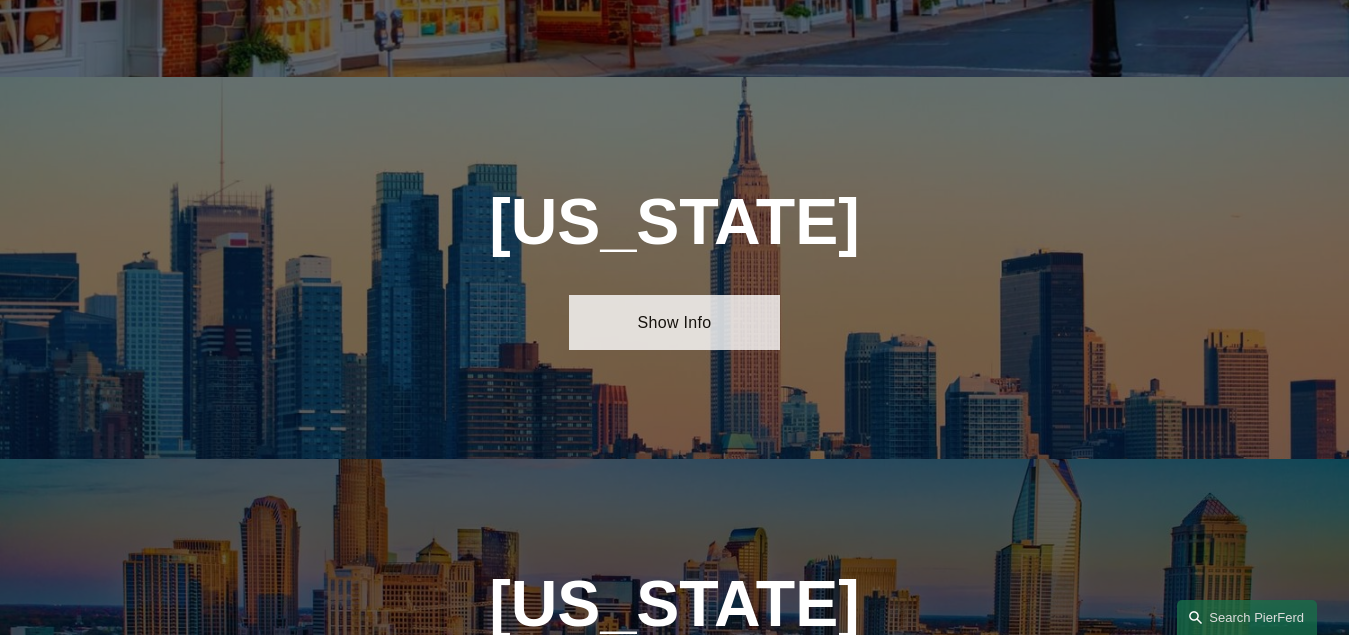 click on "Show Info" at bounding box center (674, 322) 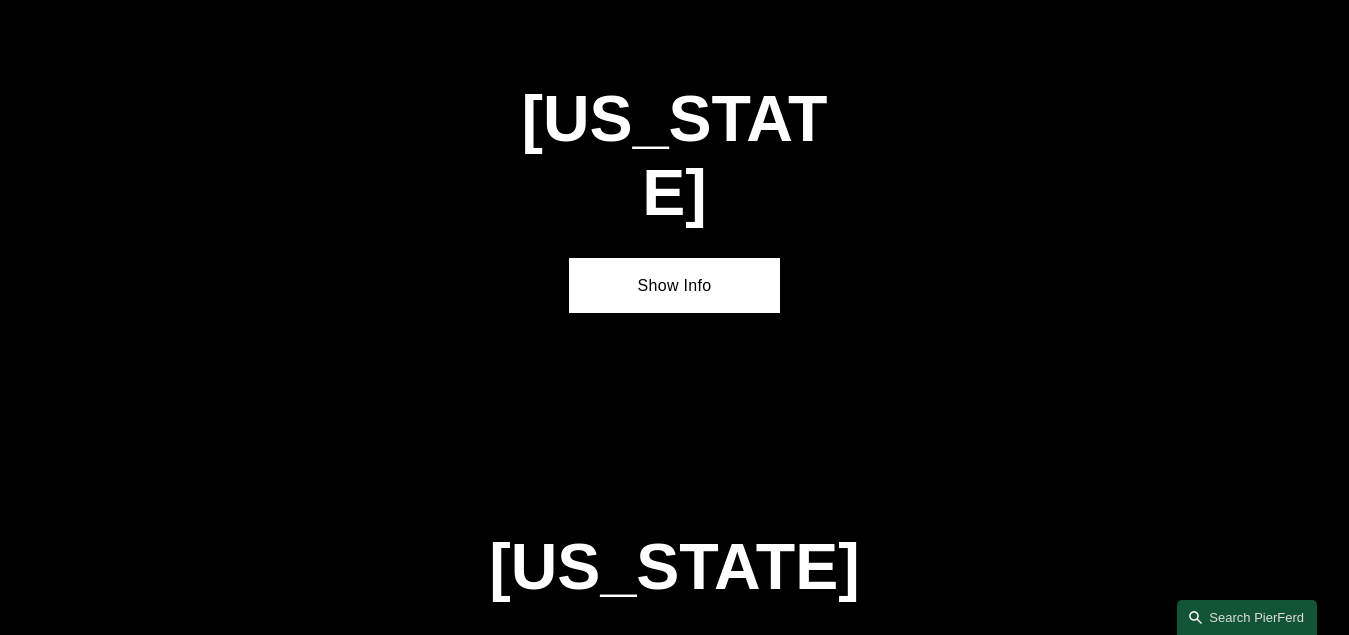 scroll, scrollTop: 3186, scrollLeft: 0, axis: vertical 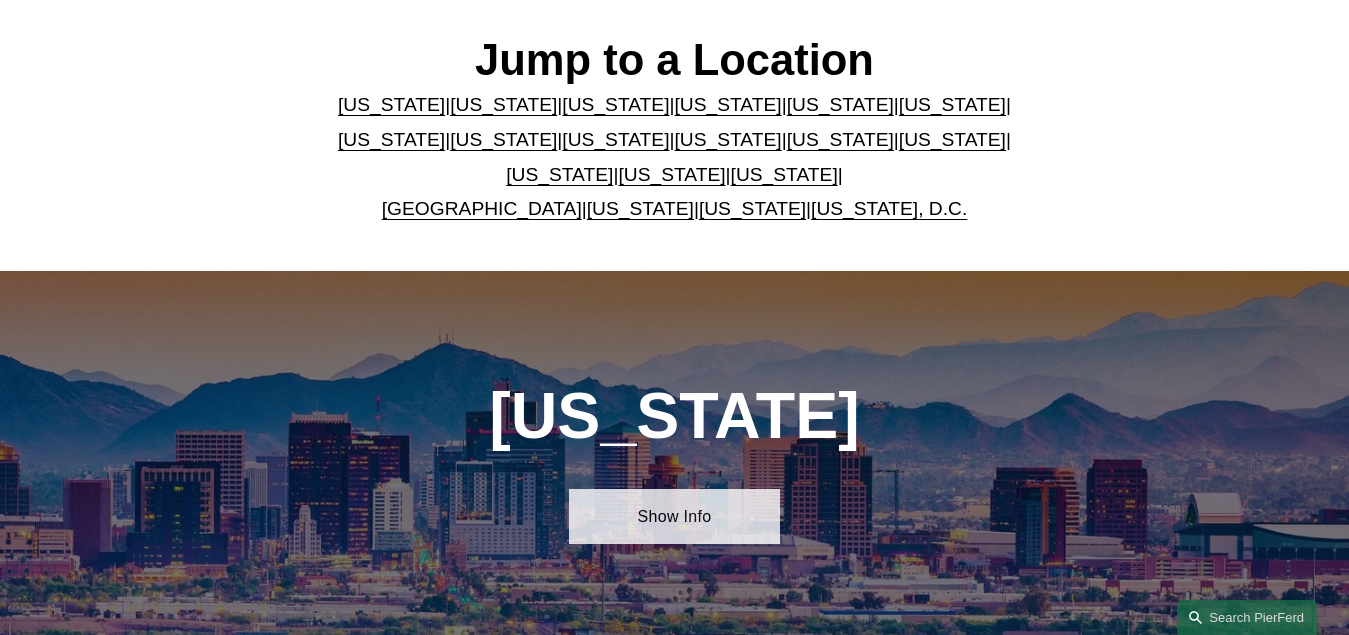 click on "Show Info" at bounding box center [674, 516] 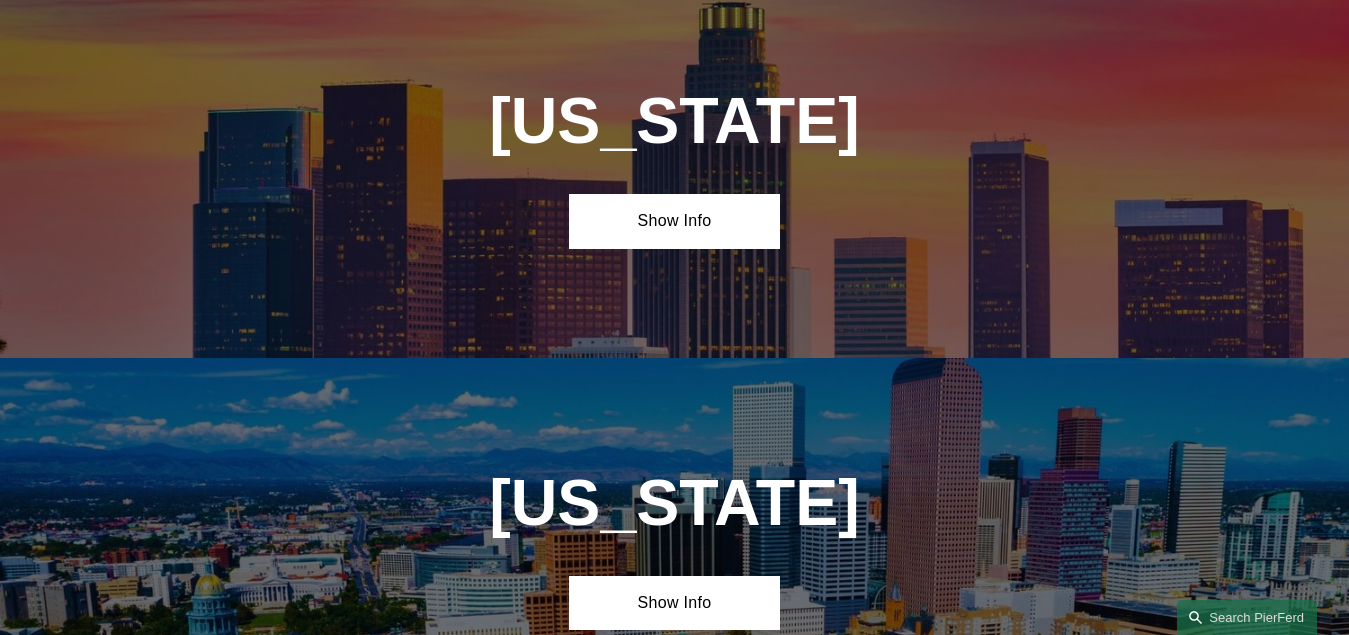 scroll, scrollTop: 1545, scrollLeft: 0, axis: vertical 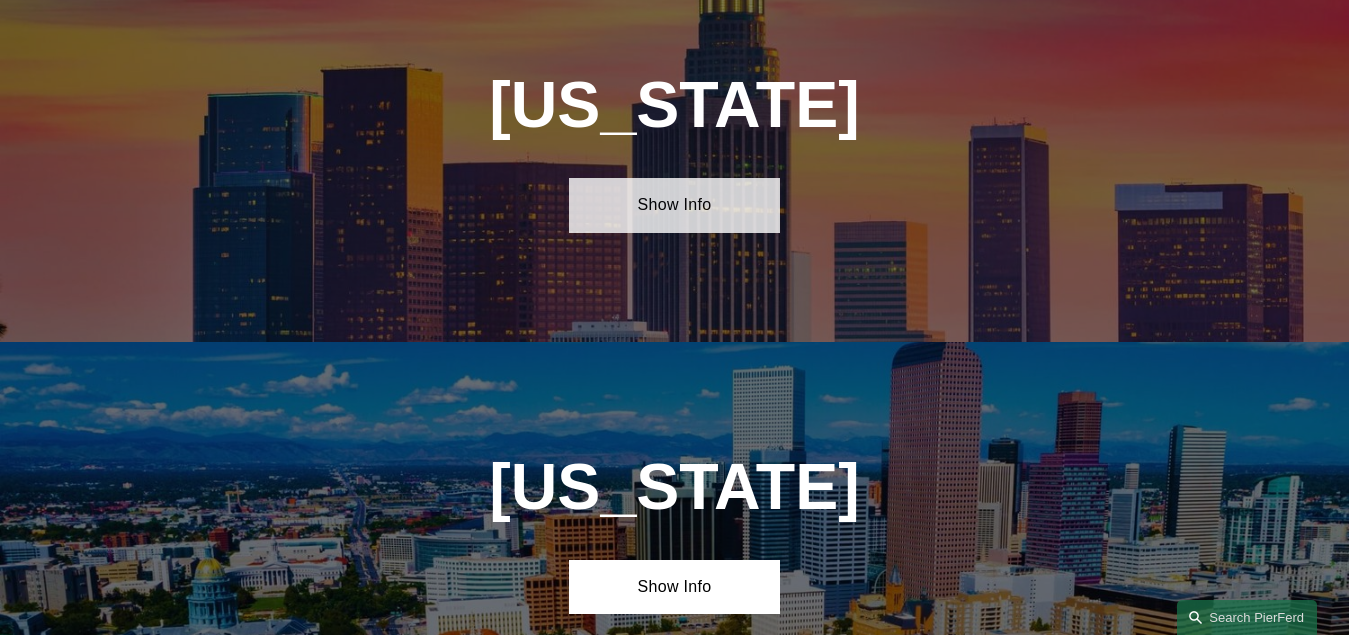click on "Show Info" at bounding box center (674, 205) 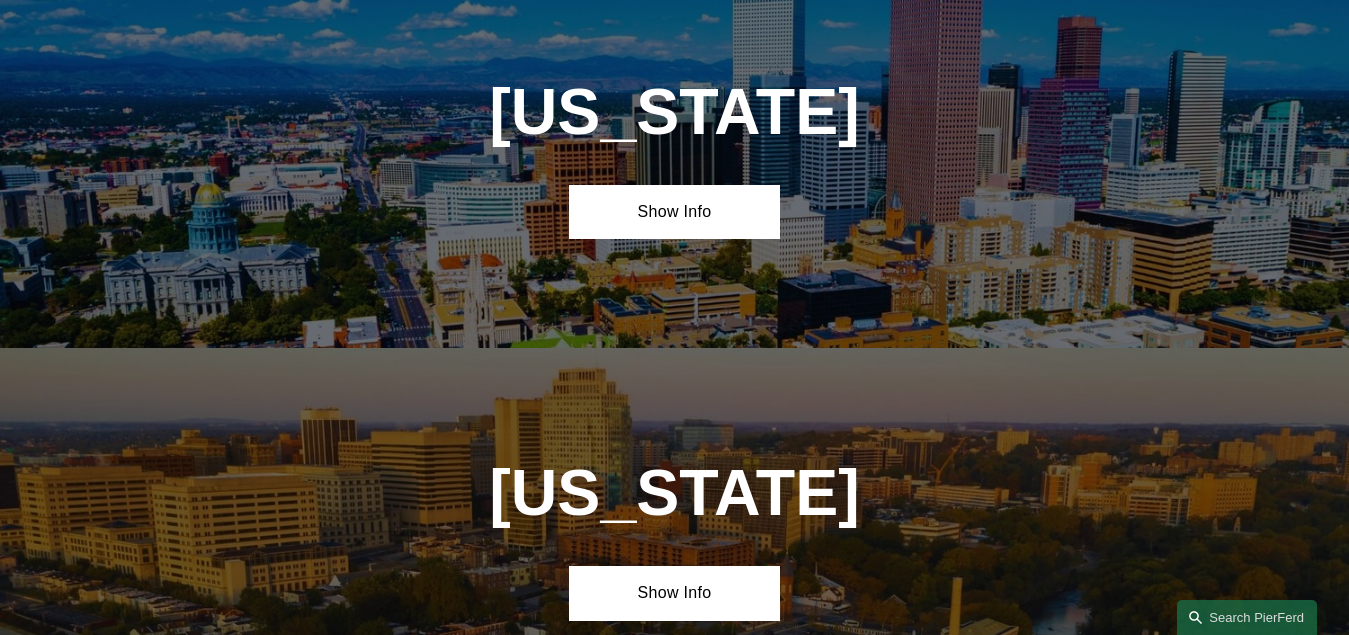 scroll, scrollTop: 2245, scrollLeft: 0, axis: vertical 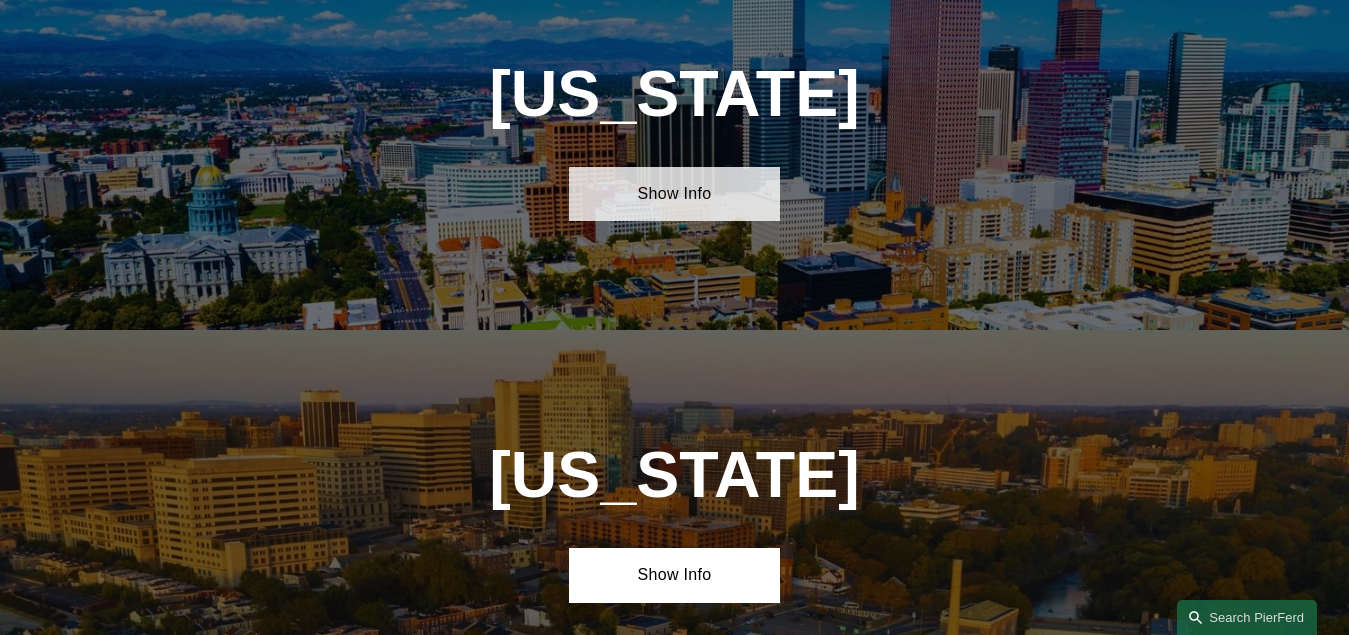 click on "Show Info" at bounding box center [674, 194] 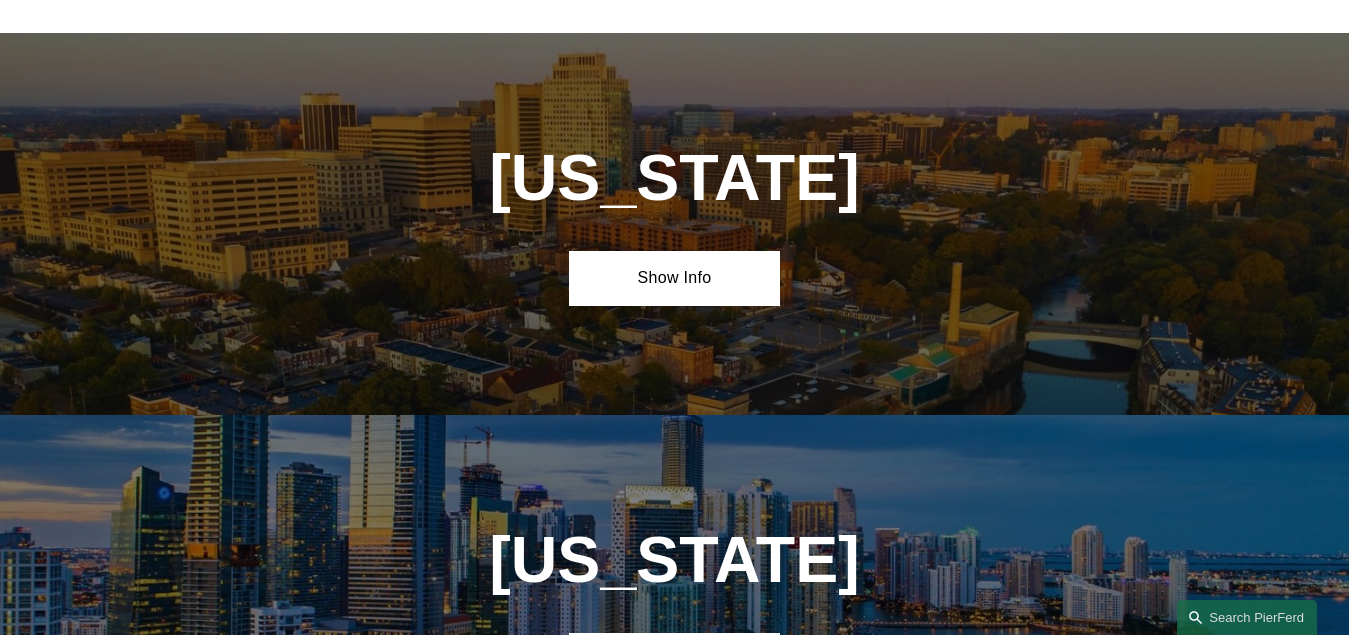 scroll, scrollTop: 2945, scrollLeft: 0, axis: vertical 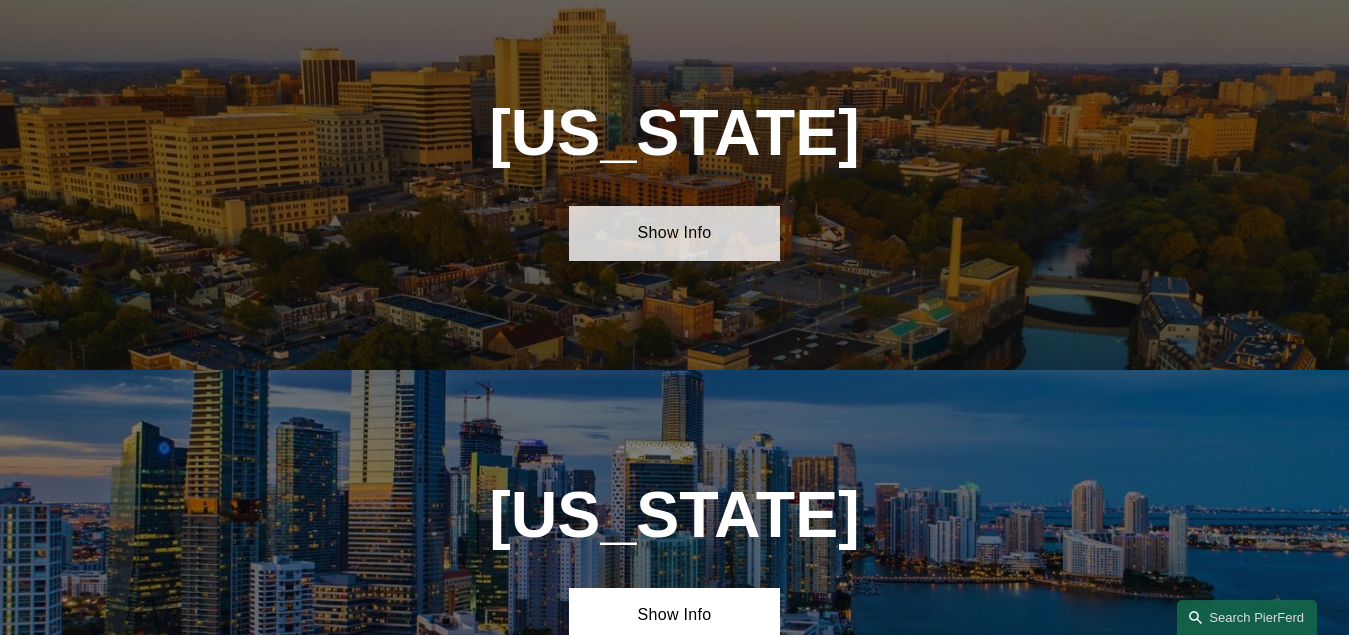 click on "Show Info" at bounding box center (674, 233) 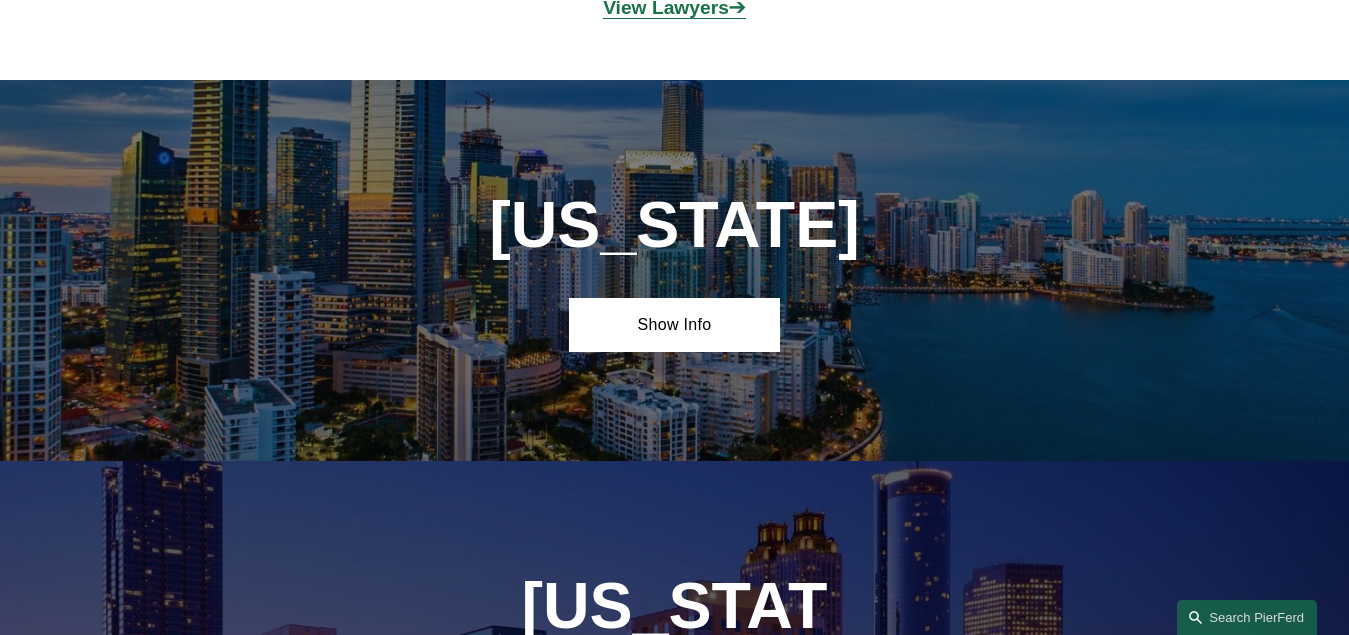scroll, scrollTop: 3545, scrollLeft: 0, axis: vertical 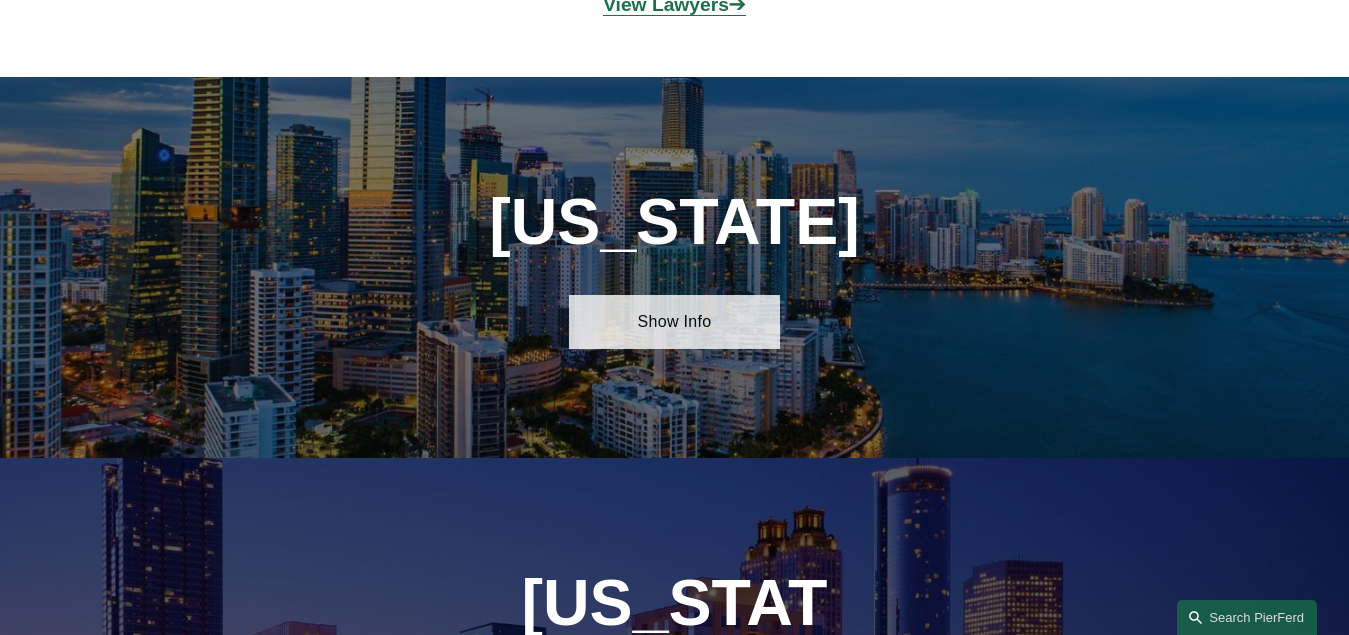 click on "Show Info" at bounding box center [674, 322] 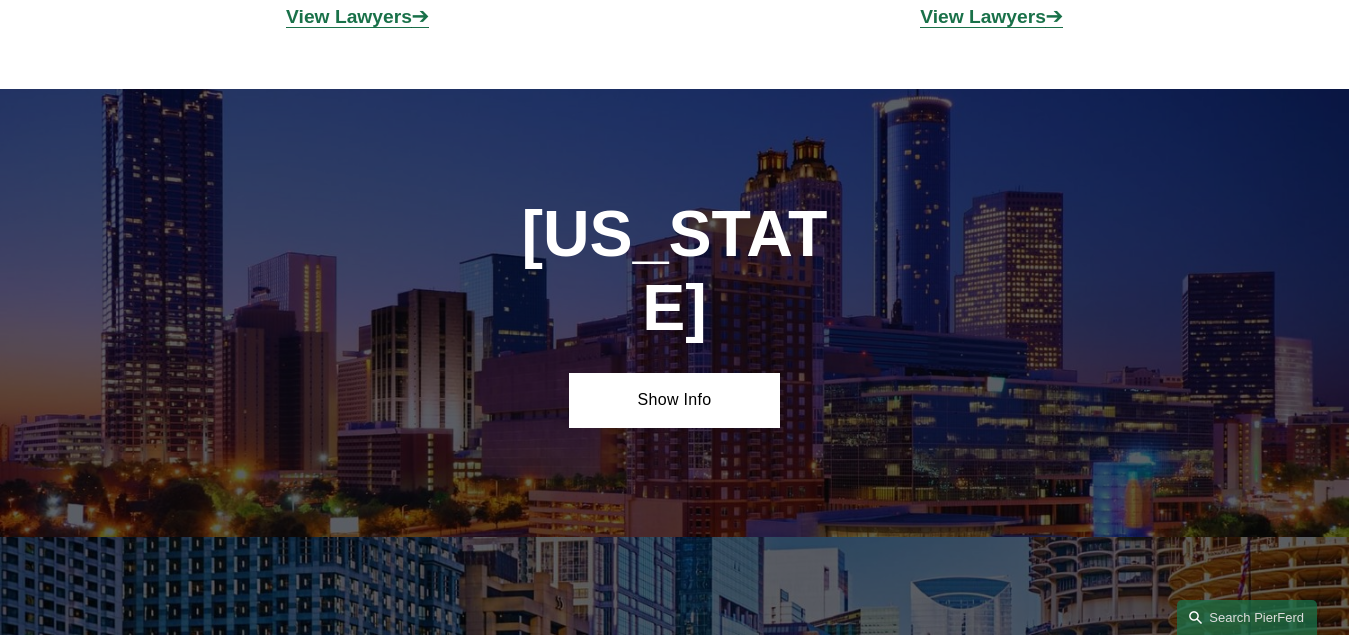 scroll, scrollTop: 4345, scrollLeft: 0, axis: vertical 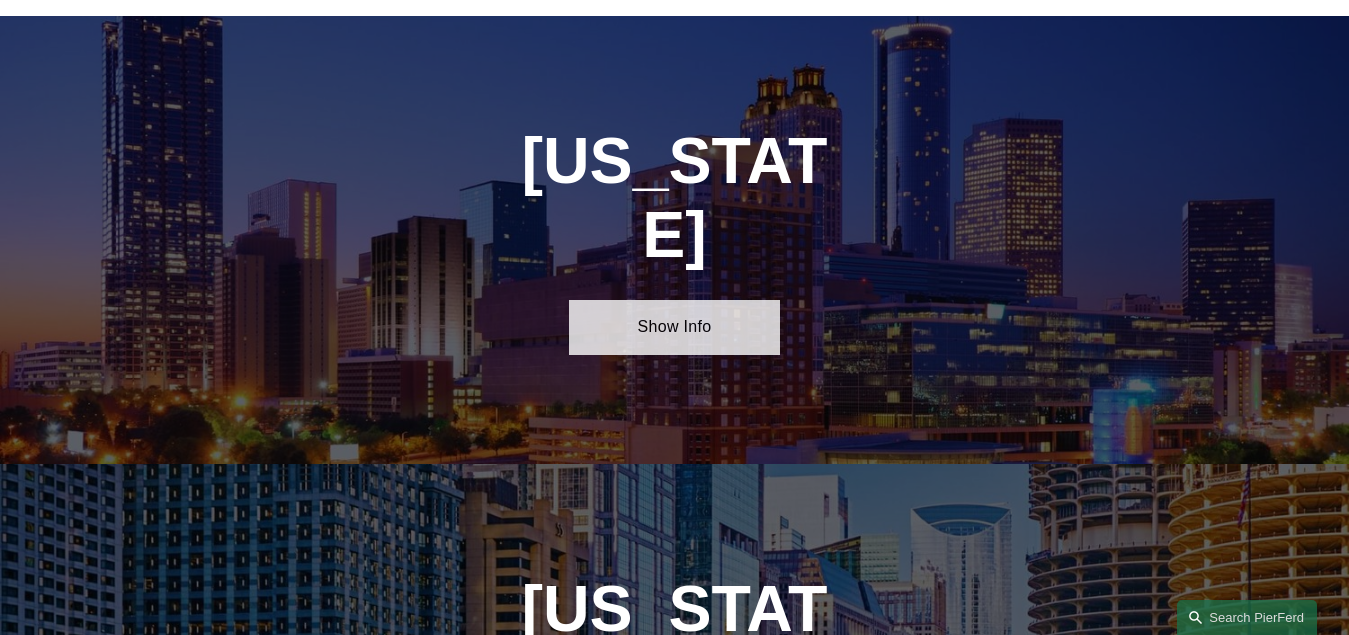 click on "Show Info" at bounding box center [674, 327] 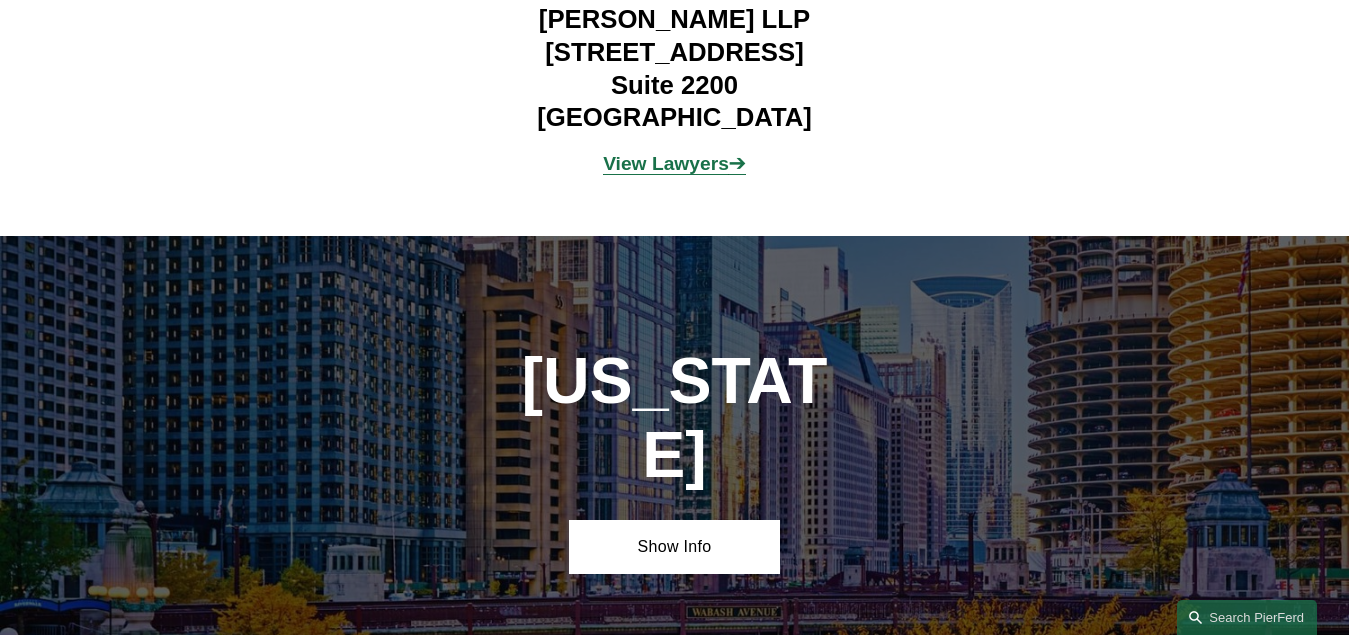 scroll, scrollTop: 5045, scrollLeft: 0, axis: vertical 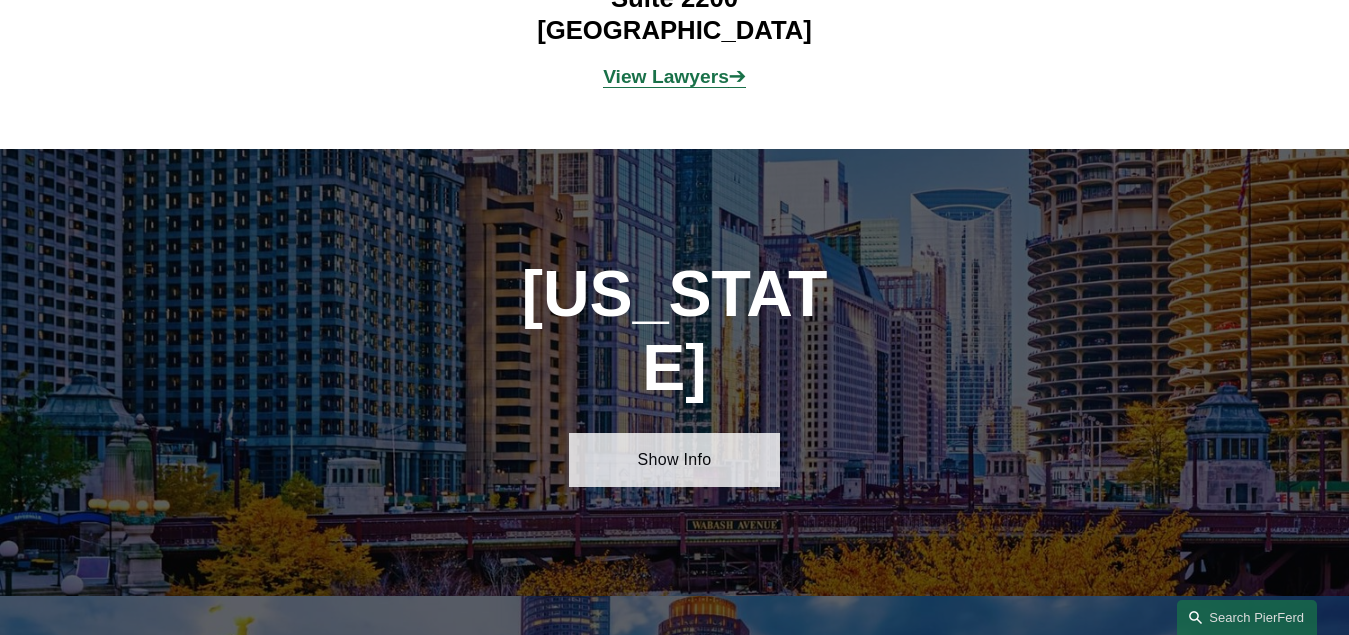 click on "Show Info" at bounding box center [674, 460] 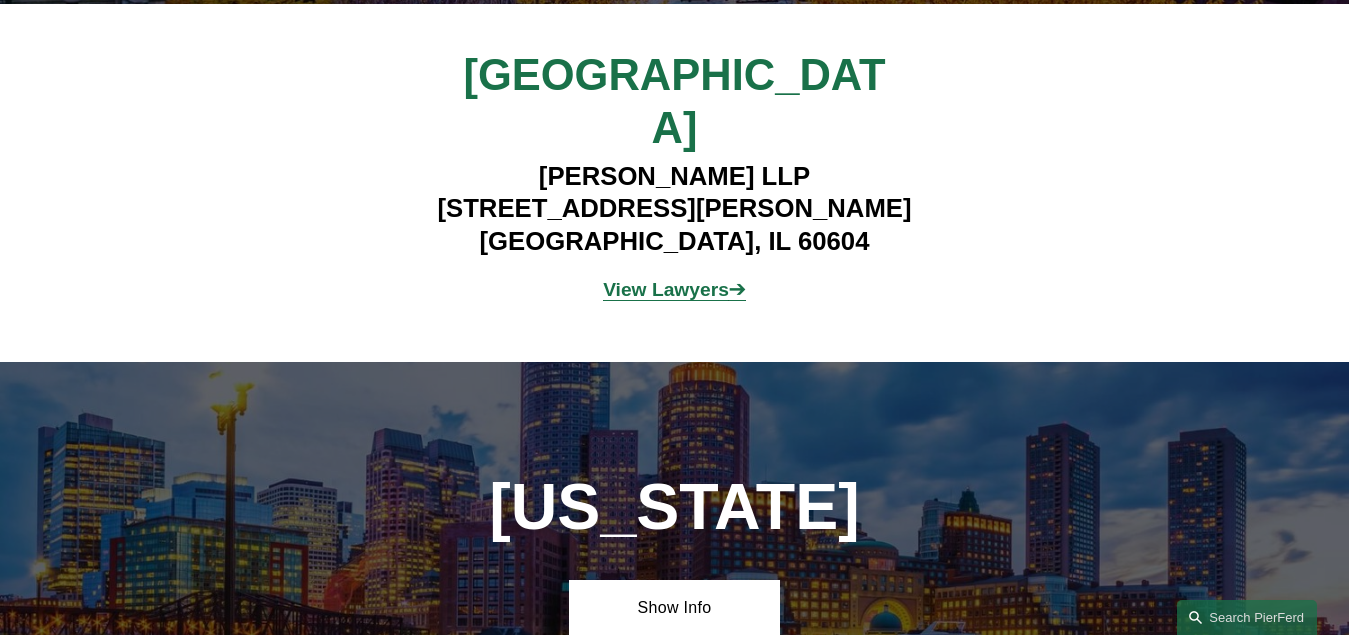 scroll, scrollTop: 5745, scrollLeft: 0, axis: vertical 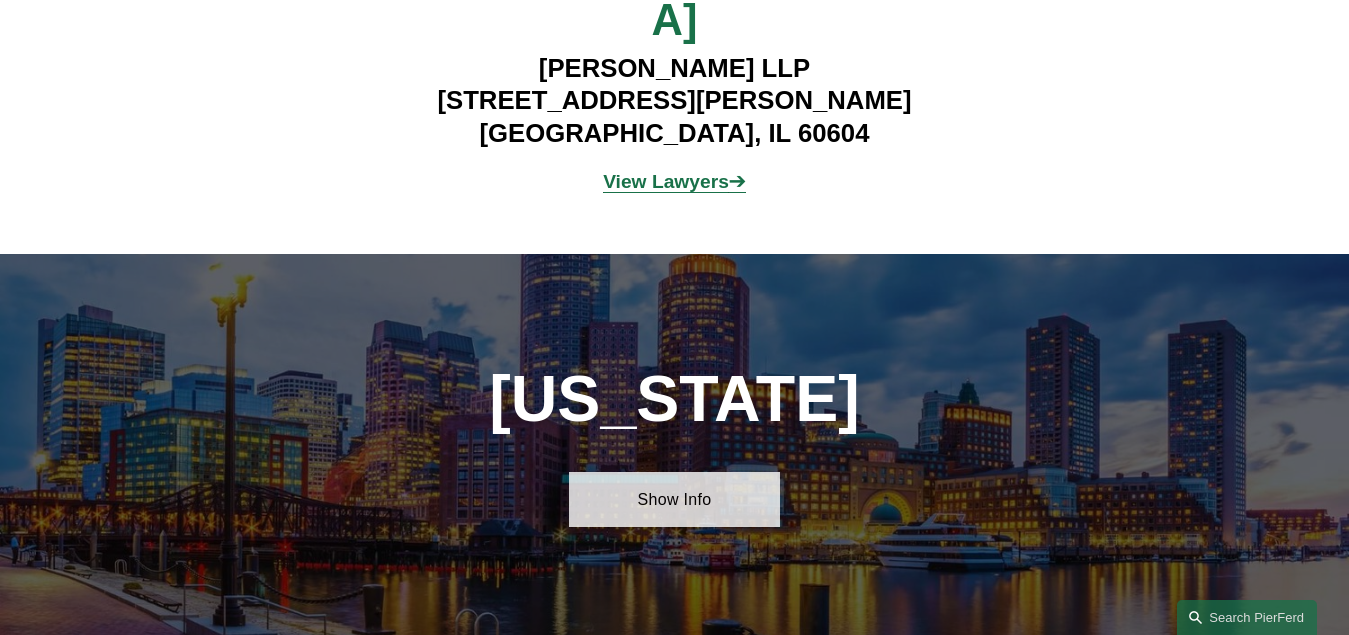 click on "Show Info" at bounding box center [674, 499] 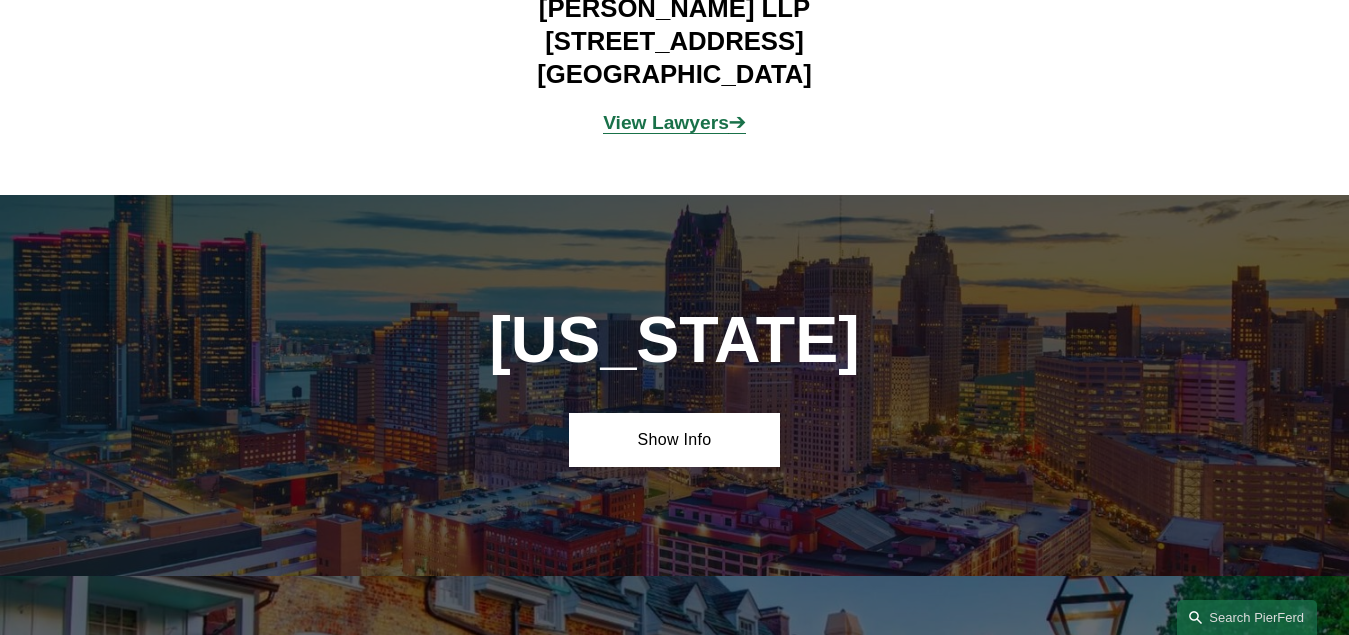 scroll, scrollTop: 6545, scrollLeft: 0, axis: vertical 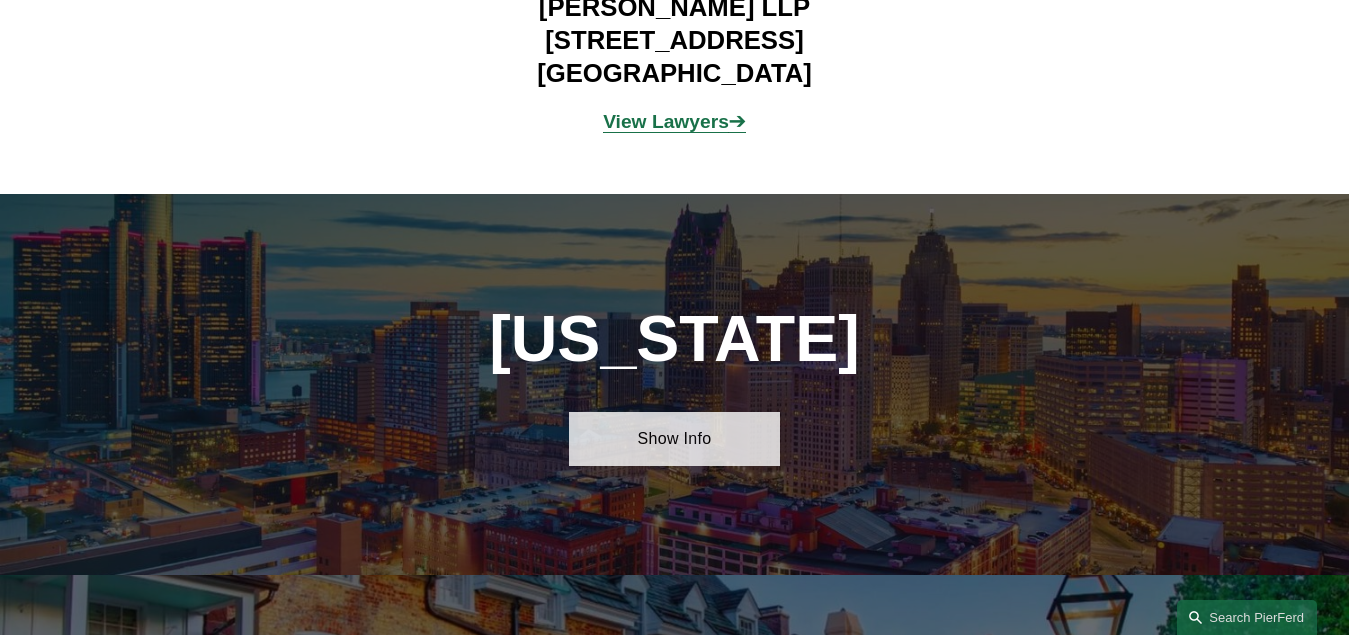 click on "Show Info" at bounding box center (674, 439) 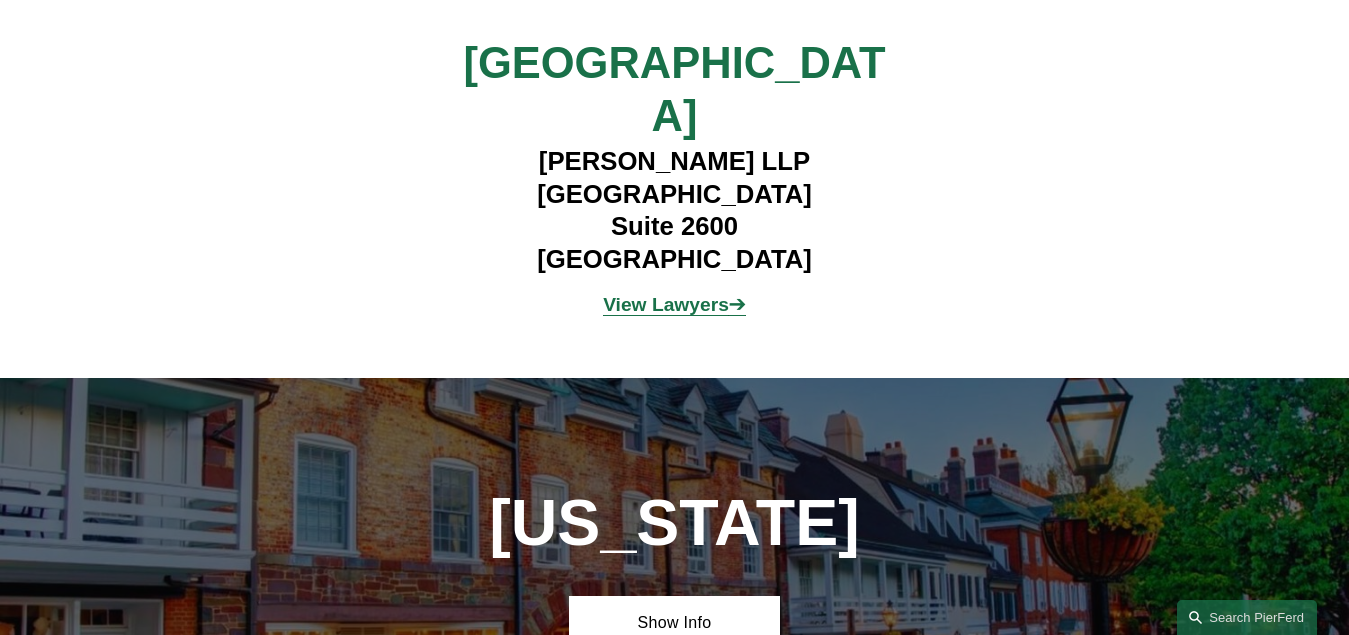 scroll, scrollTop: 7145, scrollLeft: 0, axis: vertical 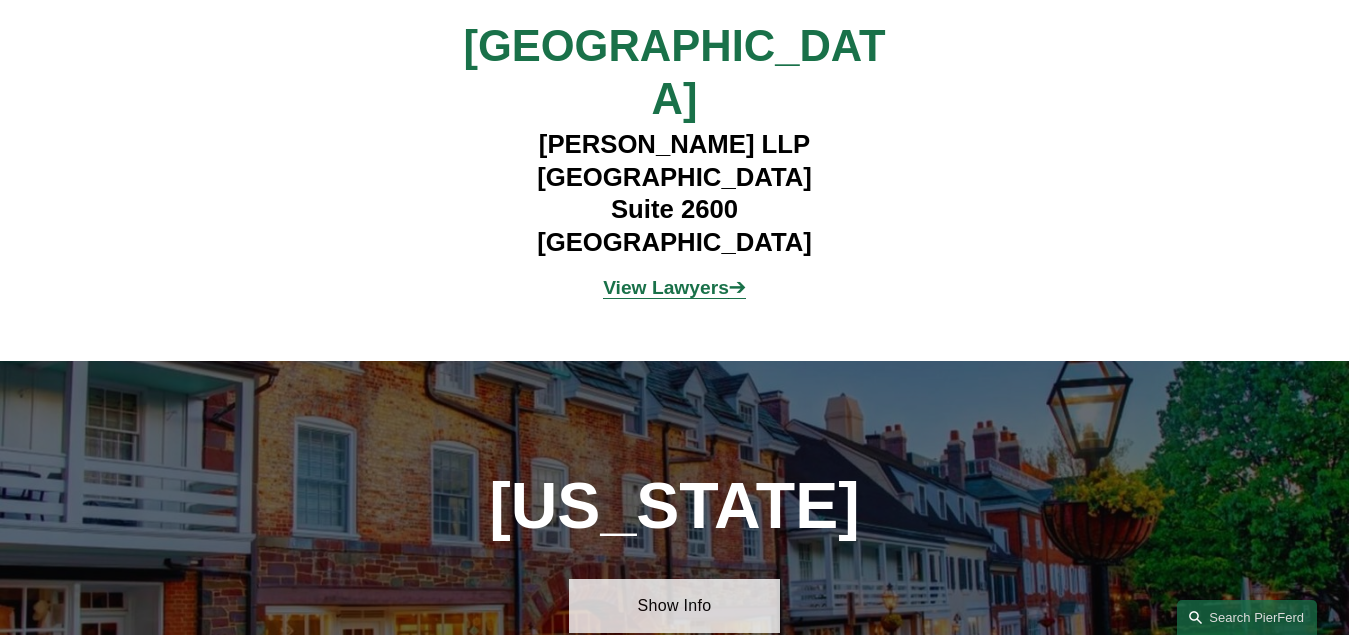 click on "Show Info" at bounding box center (674, 606) 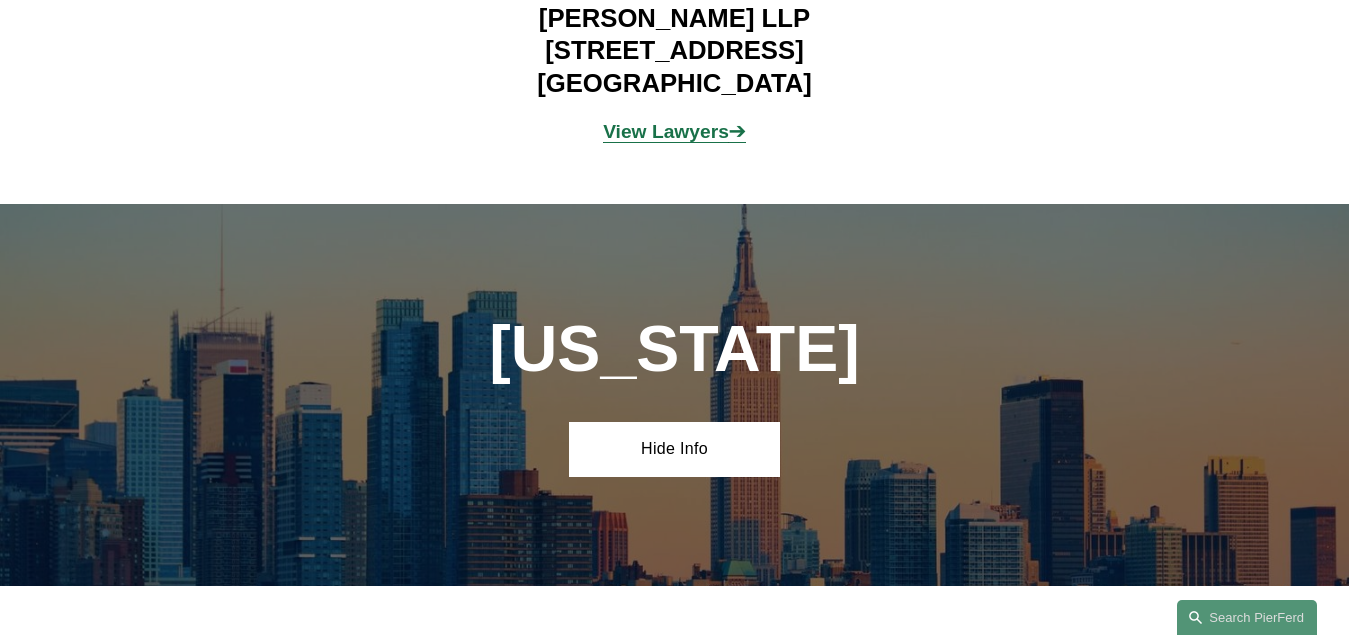 scroll, scrollTop: 8045, scrollLeft: 0, axis: vertical 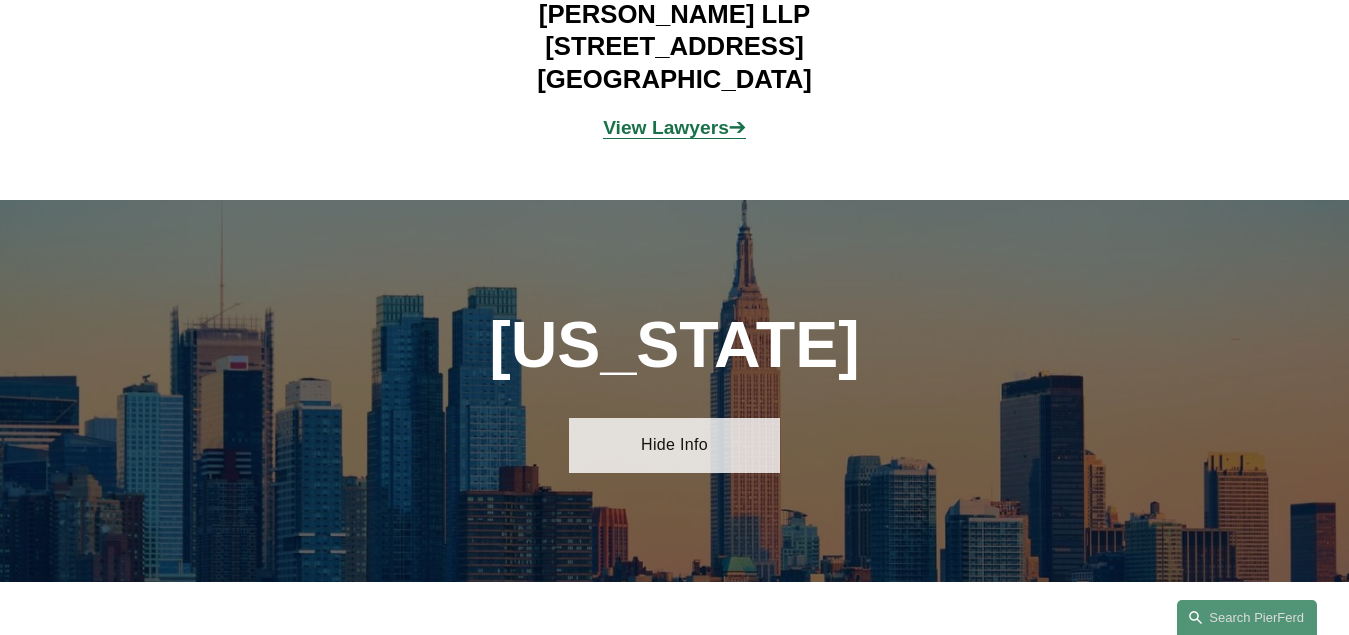 click on "Hide Info" at bounding box center [674, 445] 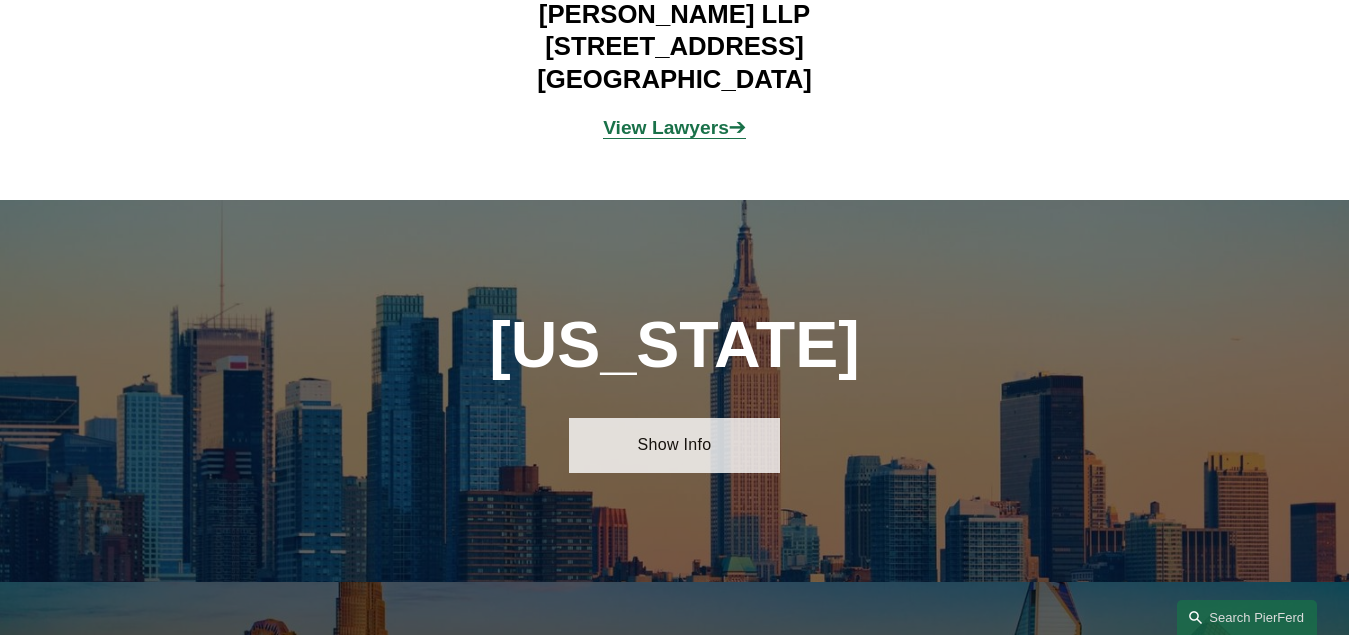 click on "Show Info" at bounding box center (674, 445) 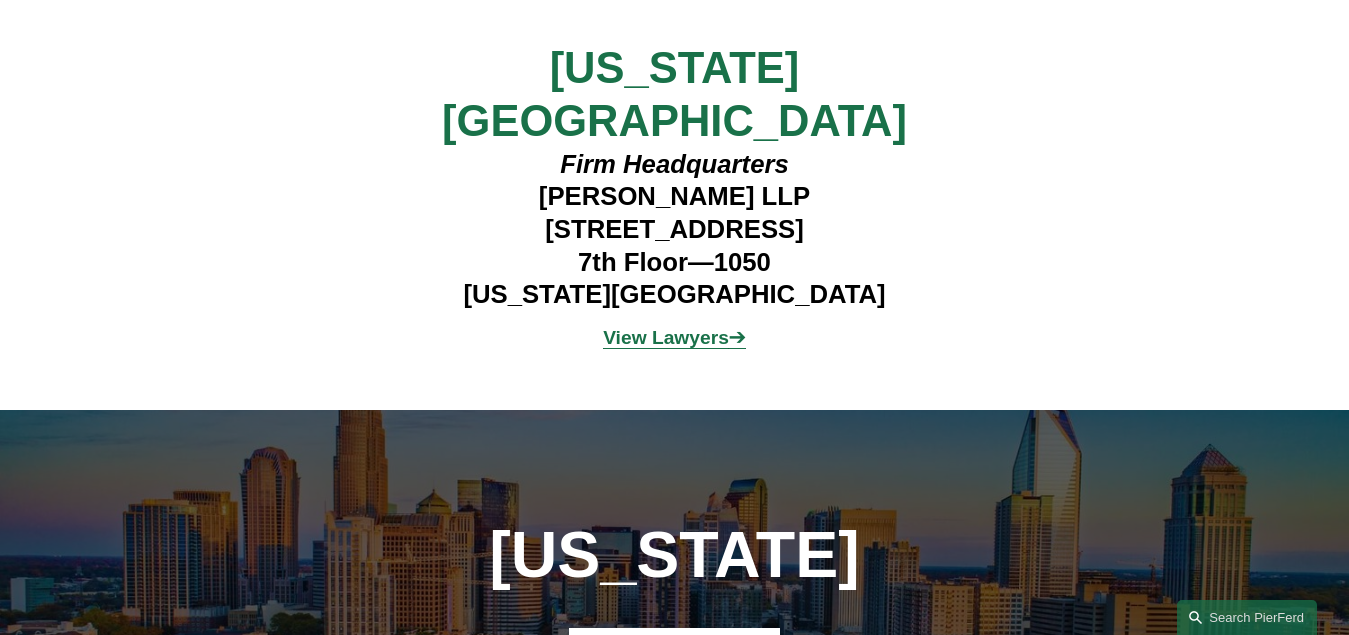 scroll, scrollTop: 8645, scrollLeft: 0, axis: vertical 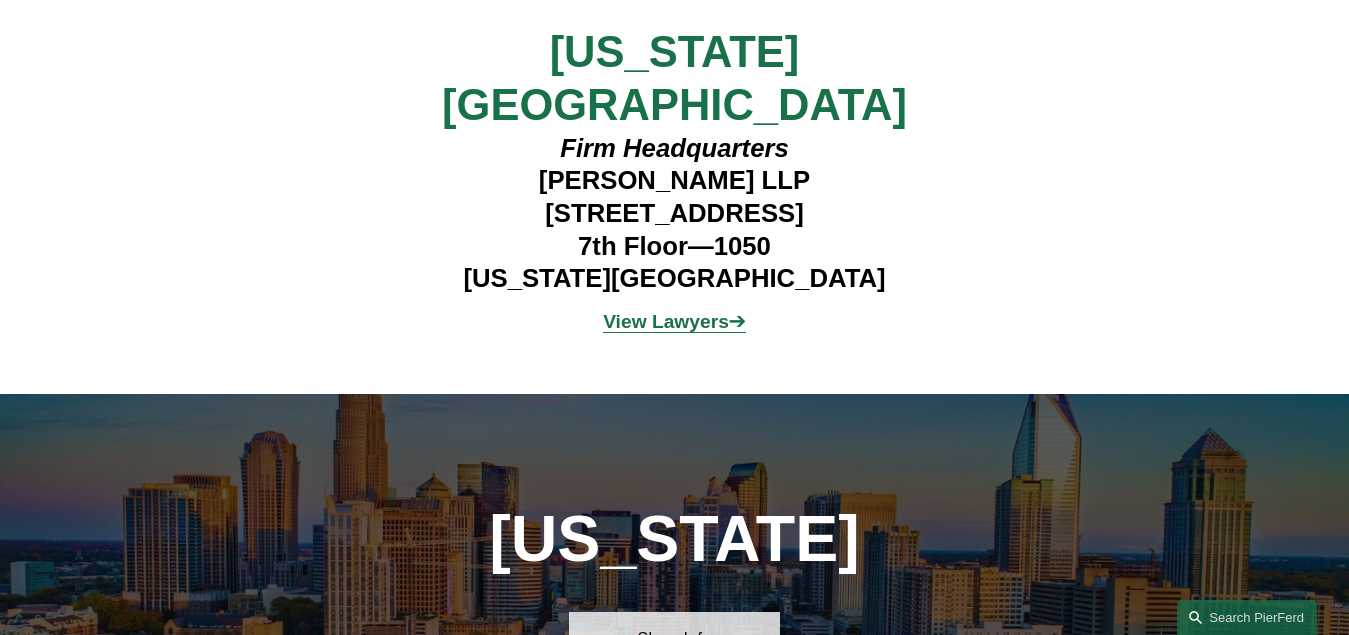 click on "Show Info" at bounding box center (674, 639) 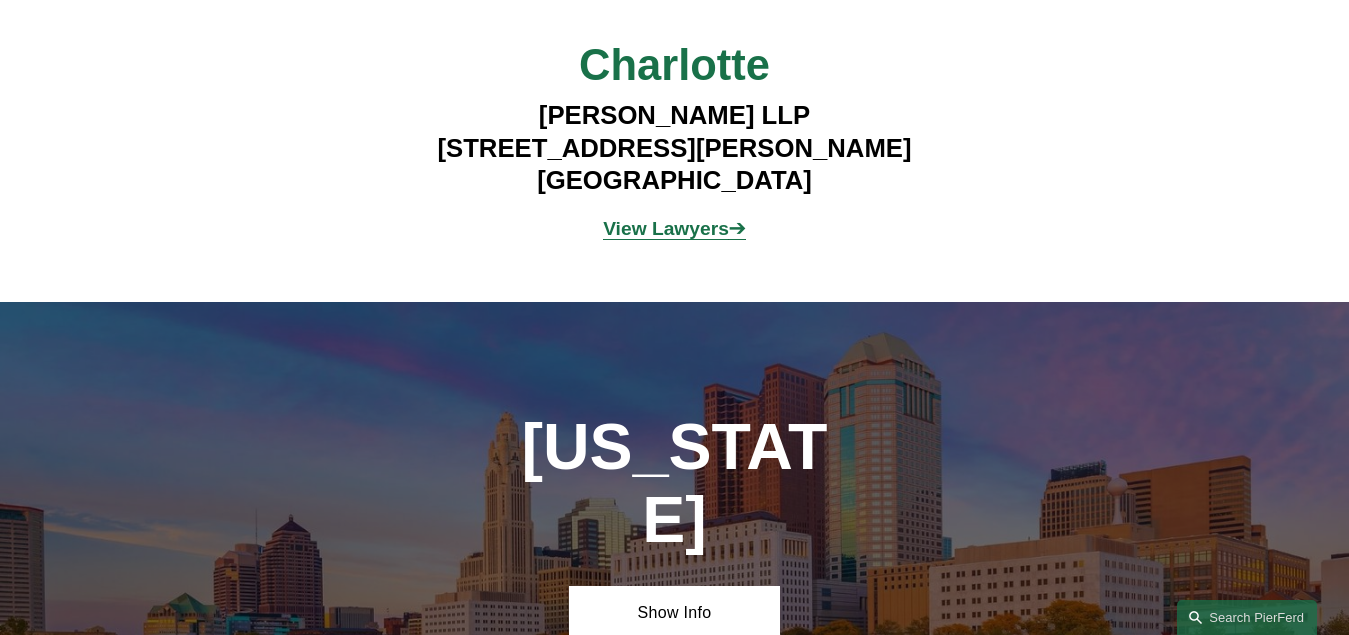scroll, scrollTop: 9445, scrollLeft: 0, axis: vertical 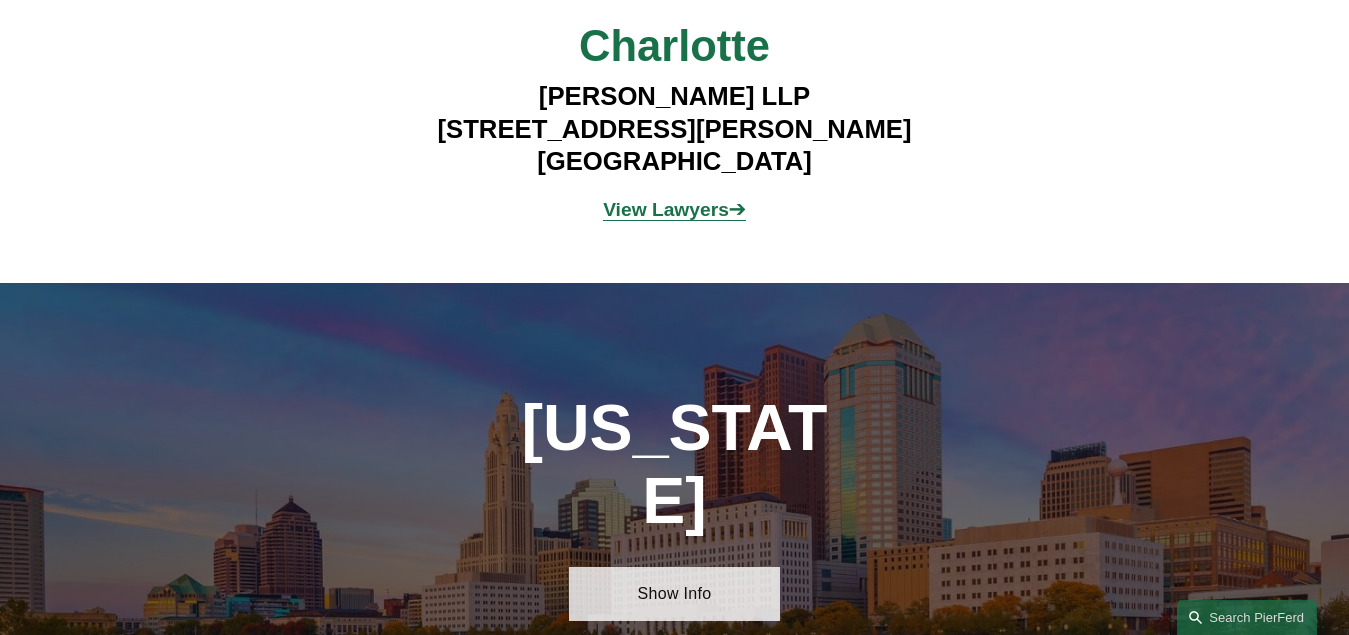 click on "Show Info" at bounding box center [674, 594] 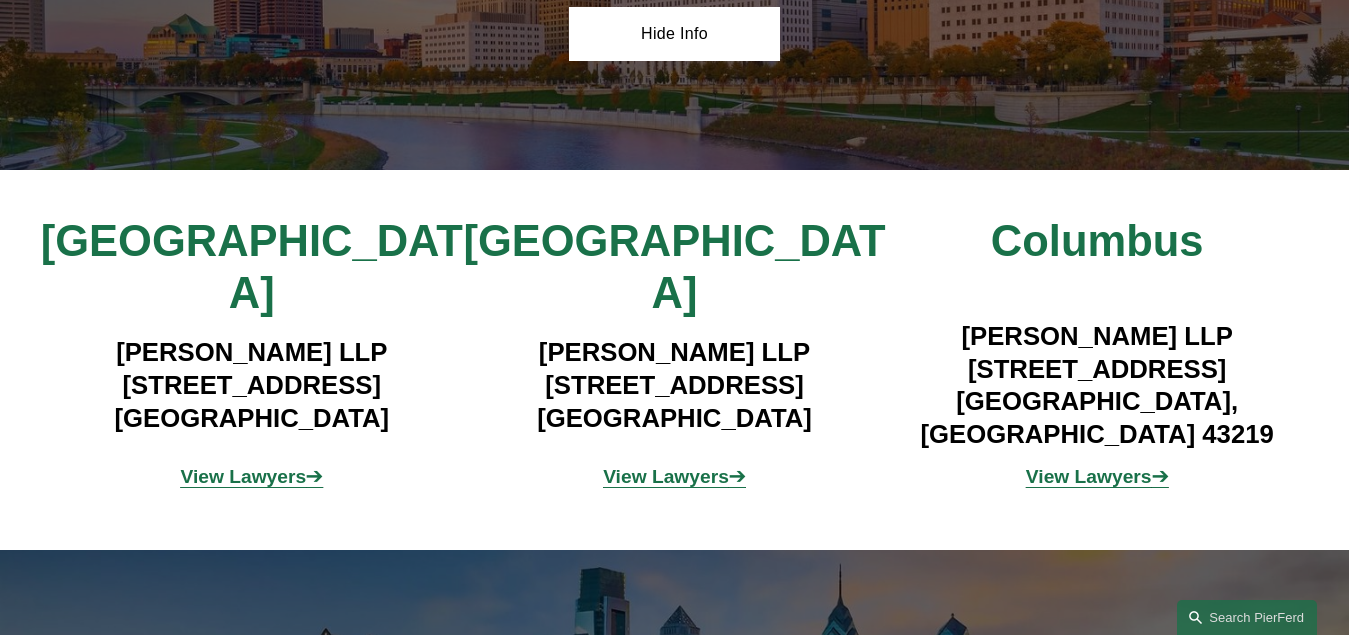 scroll, scrollTop: 10145, scrollLeft: 0, axis: vertical 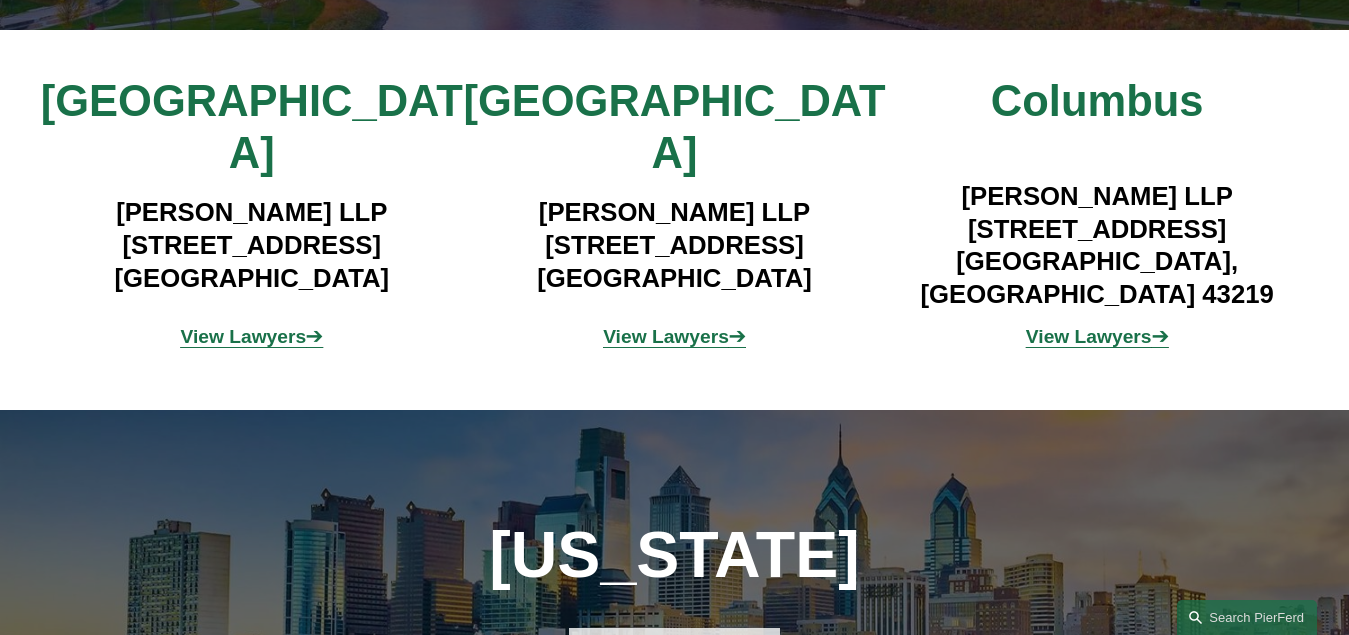 click on "Show Info" at bounding box center [674, 655] 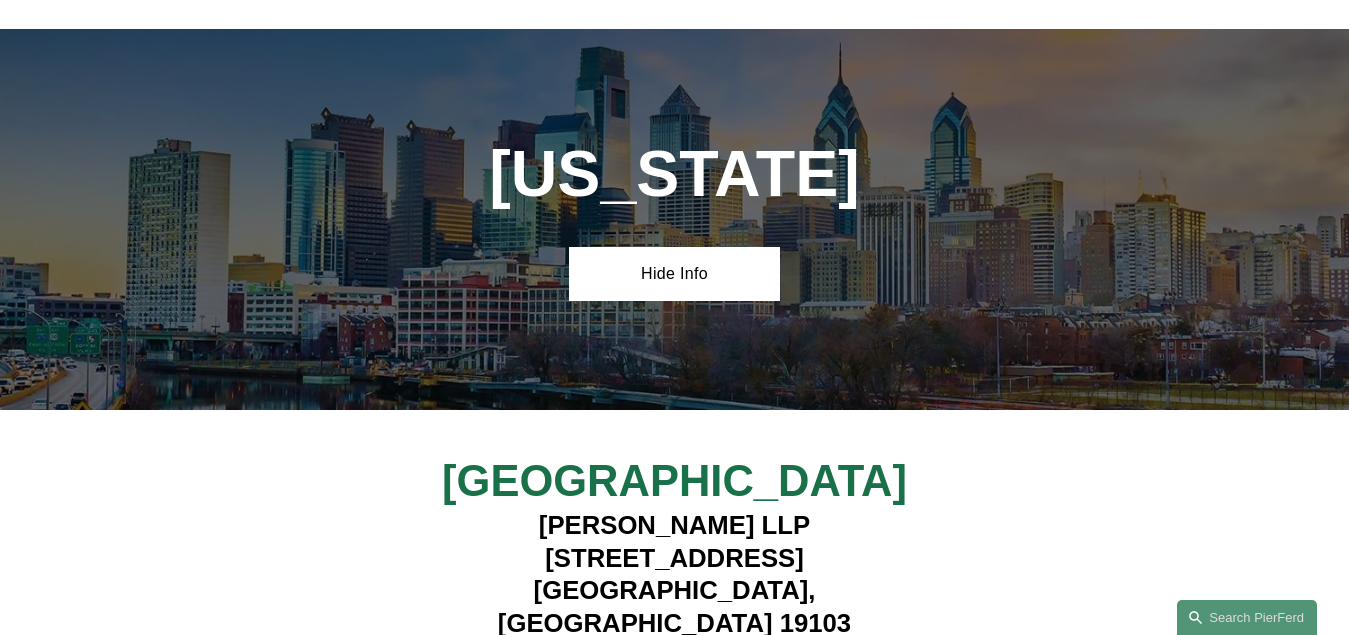 scroll, scrollTop: 10645, scrollLeft: 0, axis: vertical 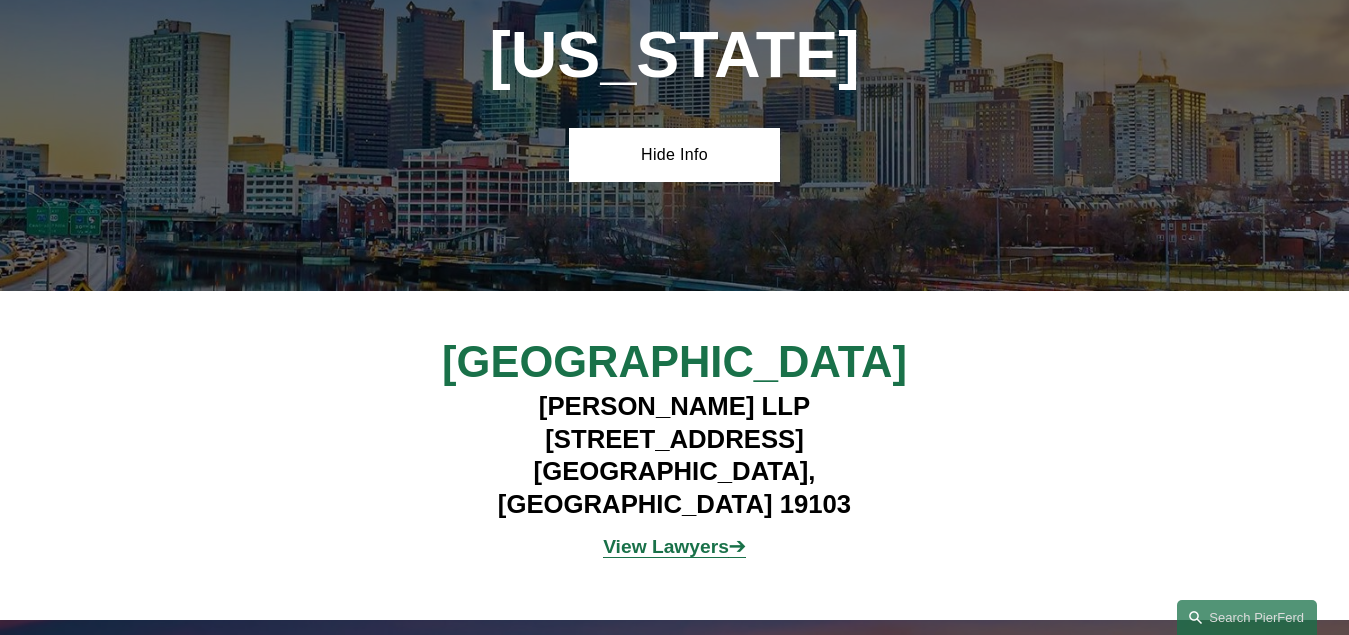 click on "Show Info" at bounding box center (674, 931) 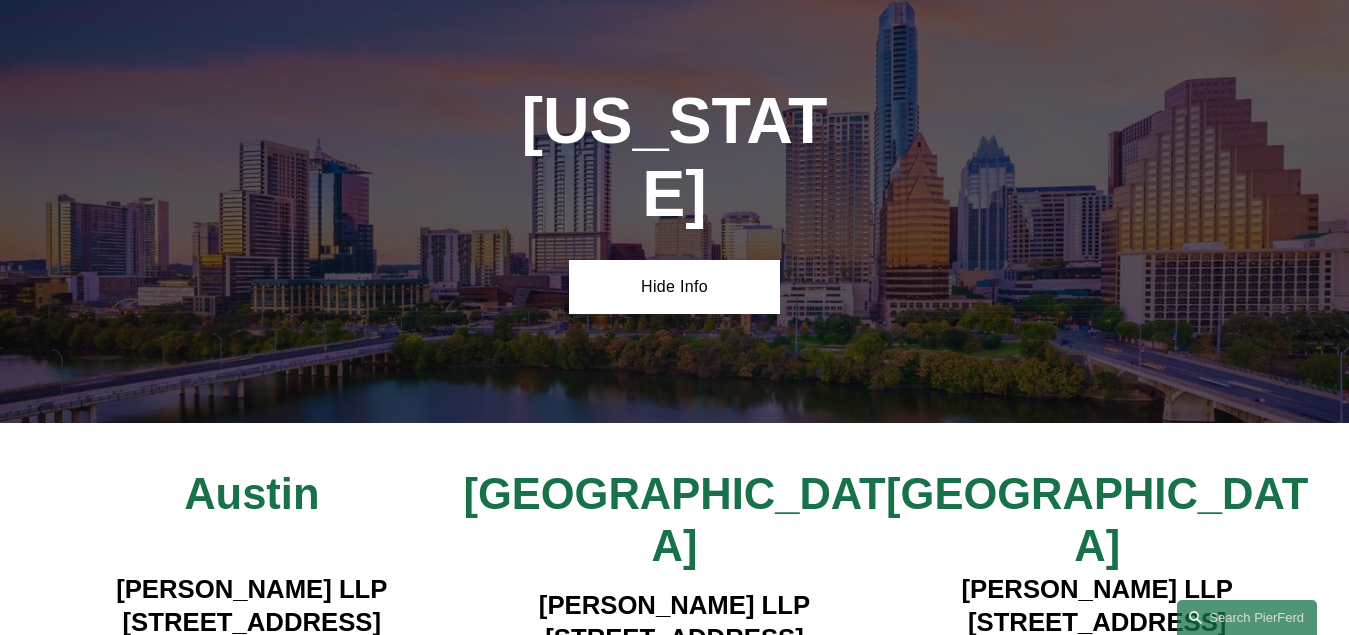 scroll, scrollTop: 11345, scrollLeft: 0, axis: vertical 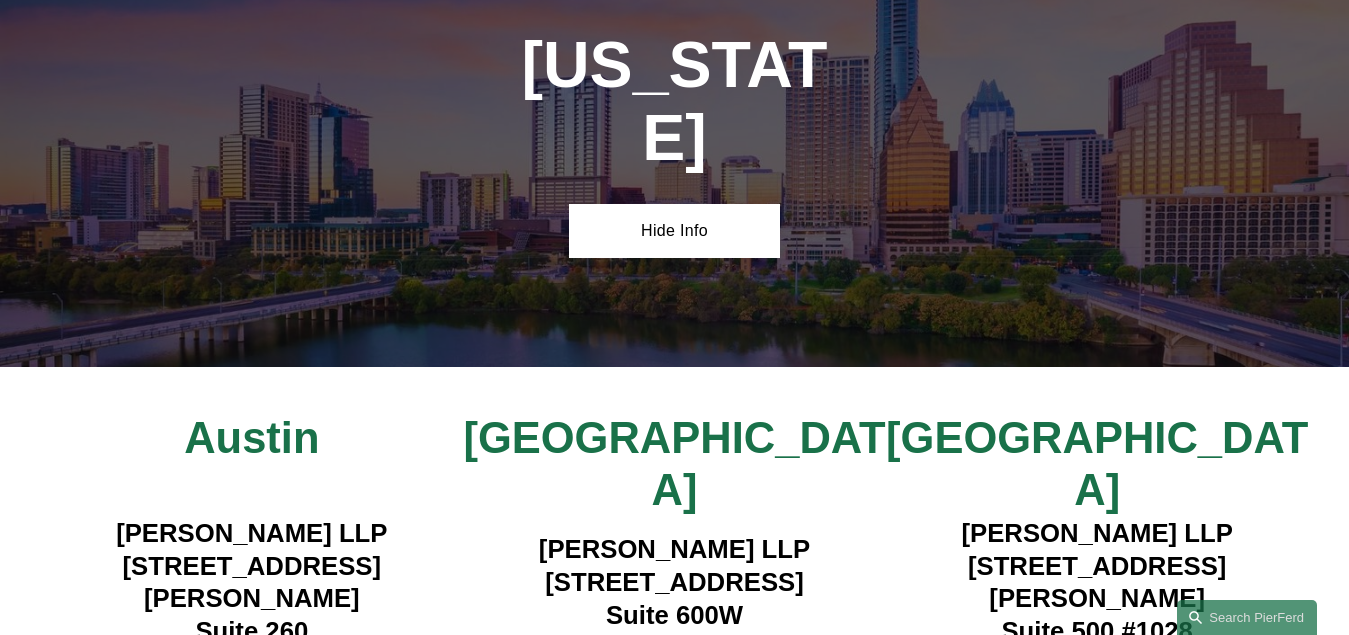 click on "Show Info" at bounding box center (674, 1090) 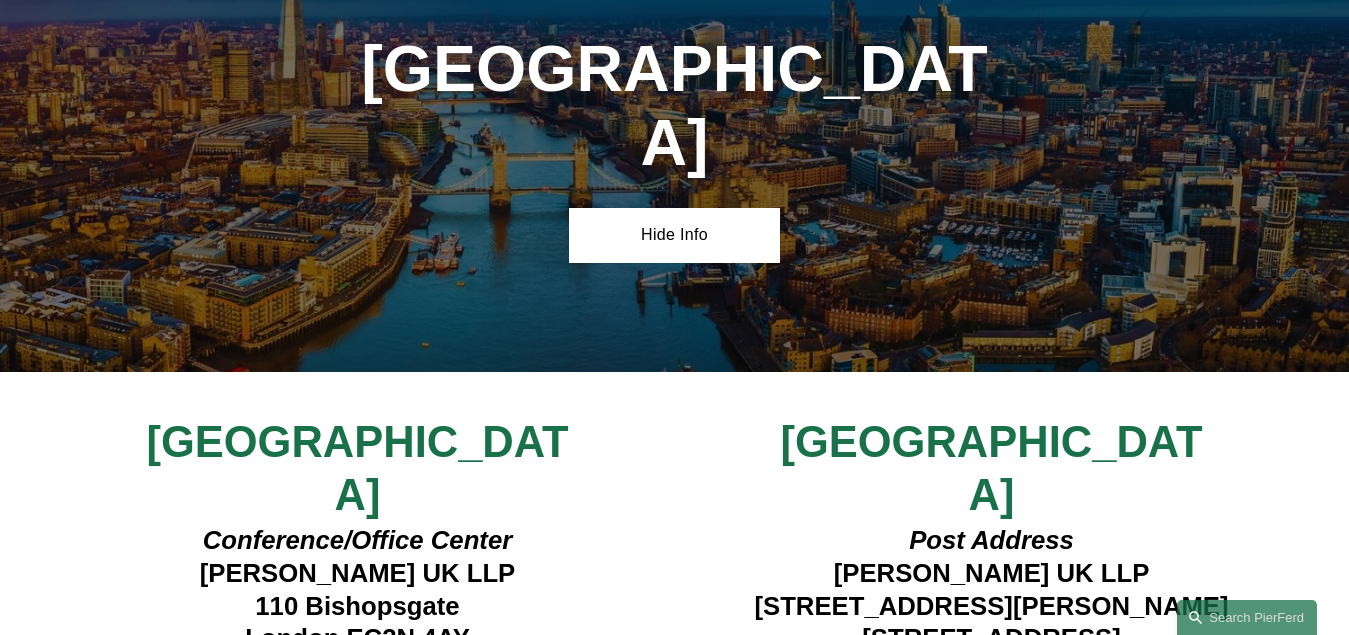 scroll, scrollTop: 12245, scrollLeft: 0, axis: vertical 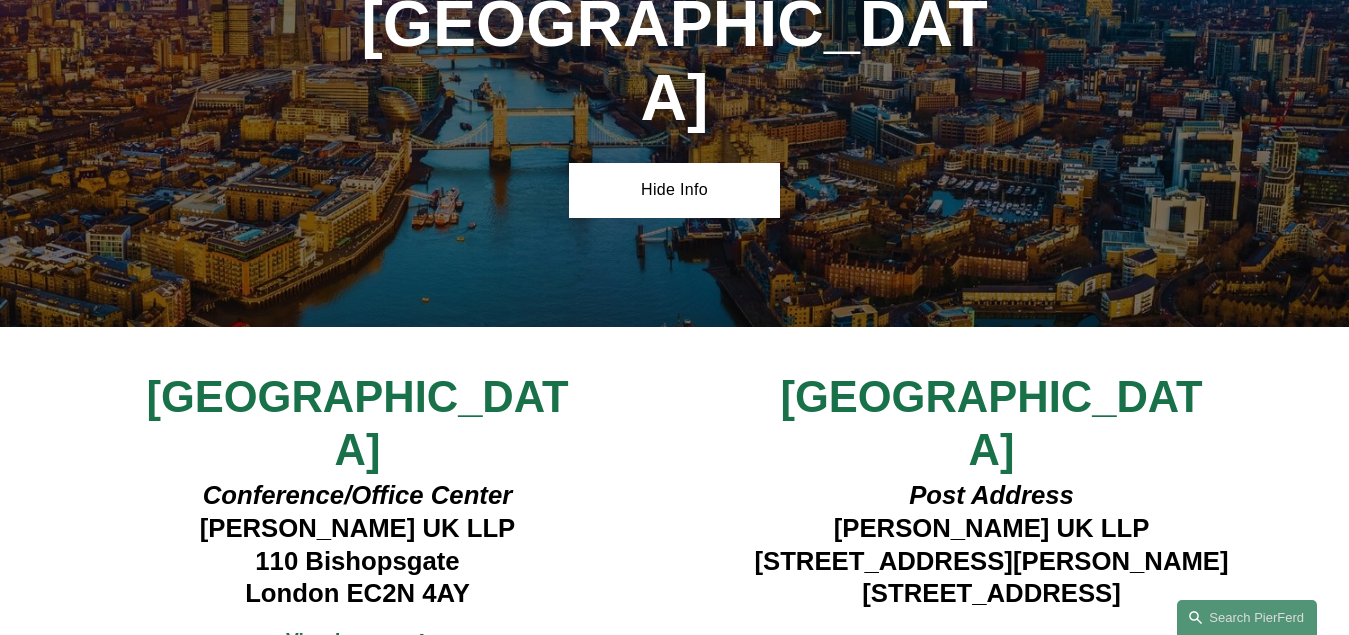 click on "Show Info" at bounding box center [674, 957] 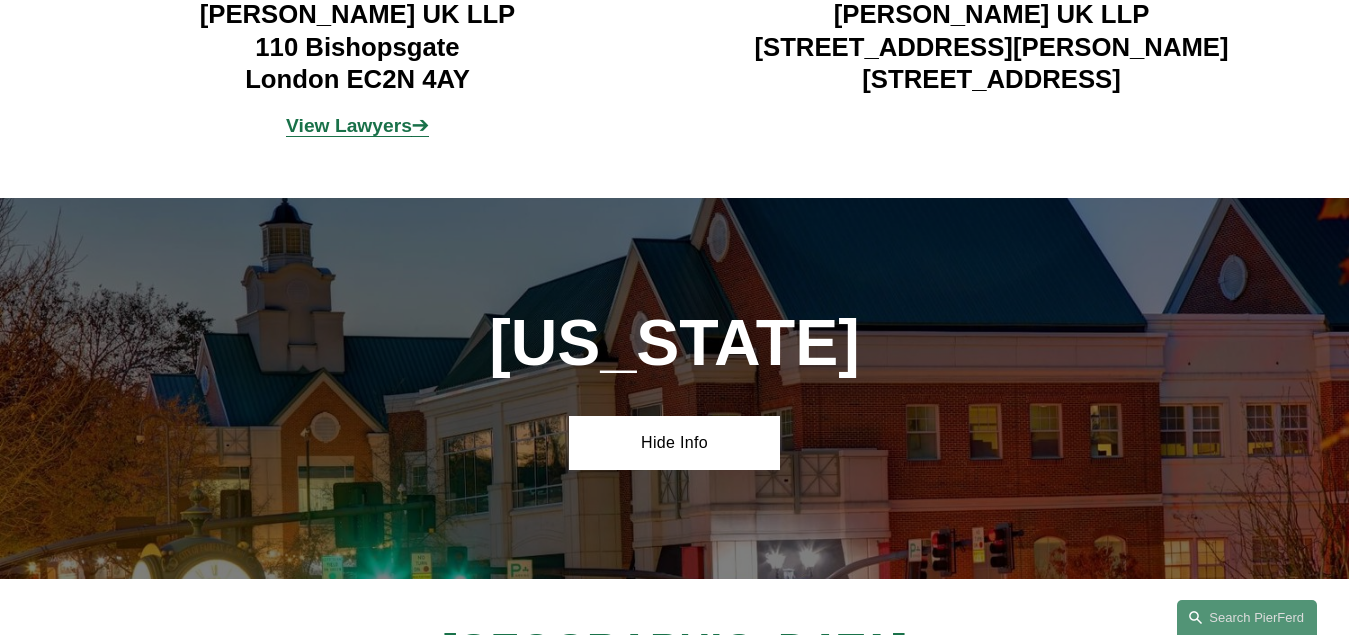 scroll, scrollTop: 12845, scrollLeft: 0, axis: vertical 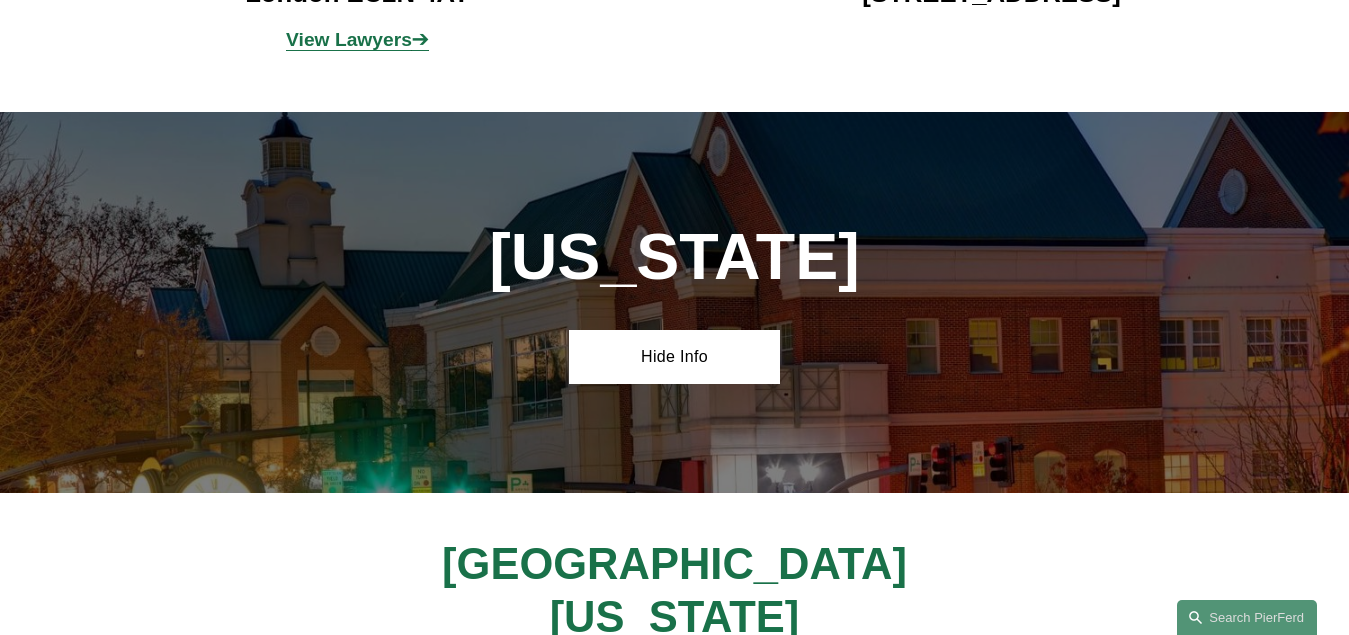 click on "Show Info" at bounding box center (674, 1096) 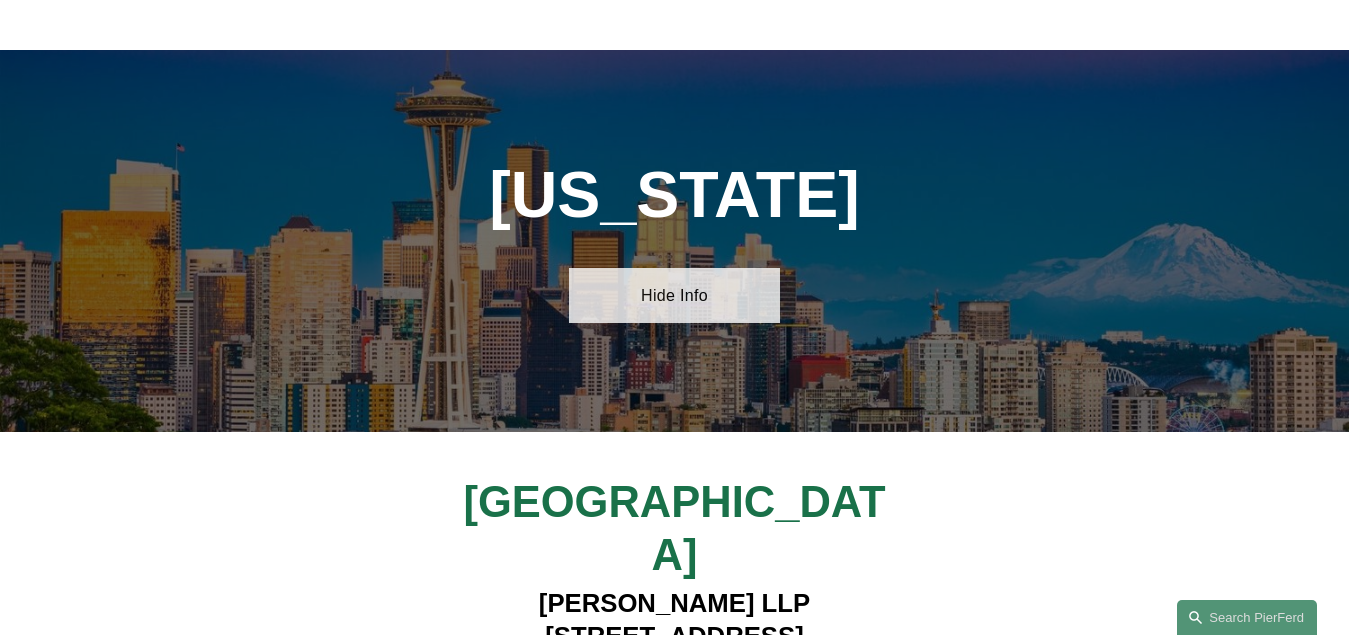 scroll, scrollTop: 13722, scrollLeft: 0, axis: vertical 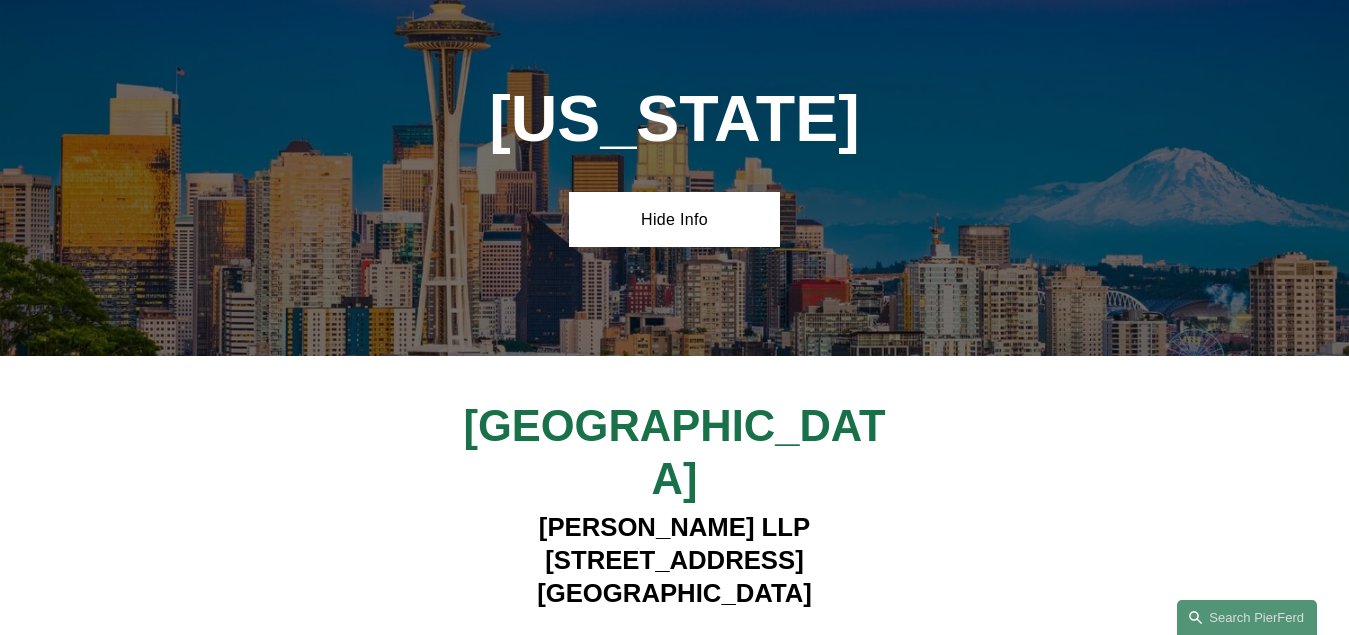 click on "Show Info" at bounding box center [674, 959] 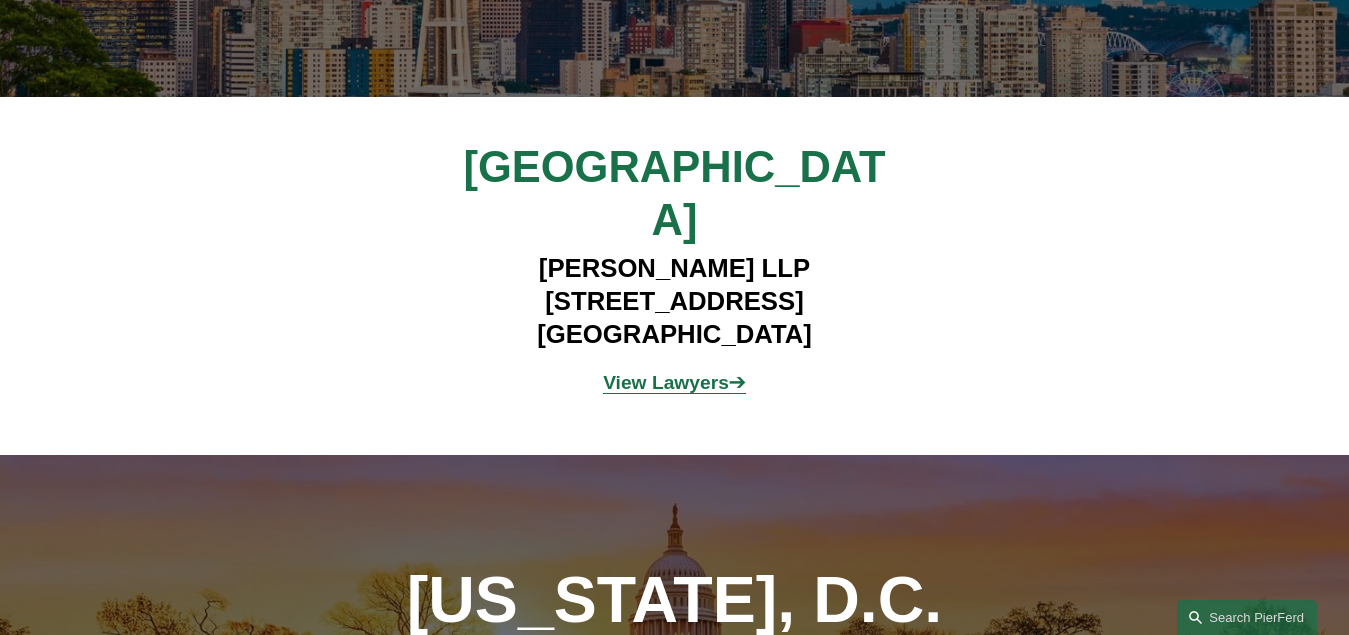 scroll, scrollTop: 14033, scrollLeft: 0, axis: vertical 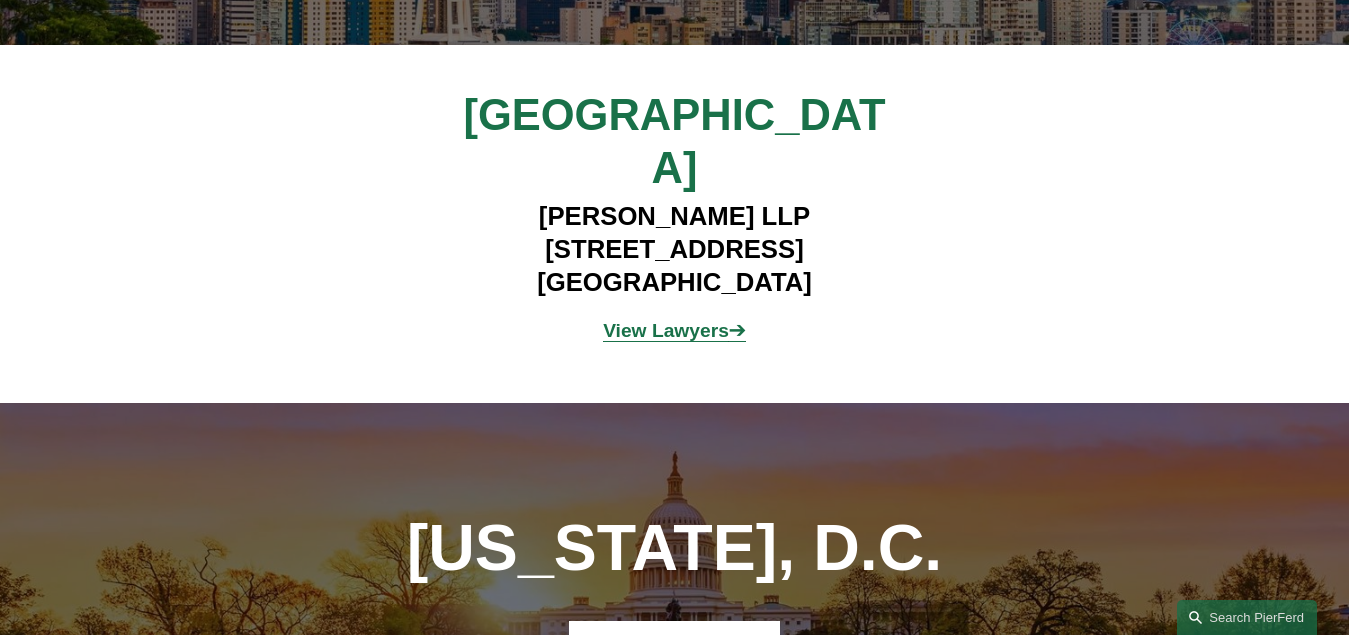 click on "Locations" at bounding box center [716, 1286] 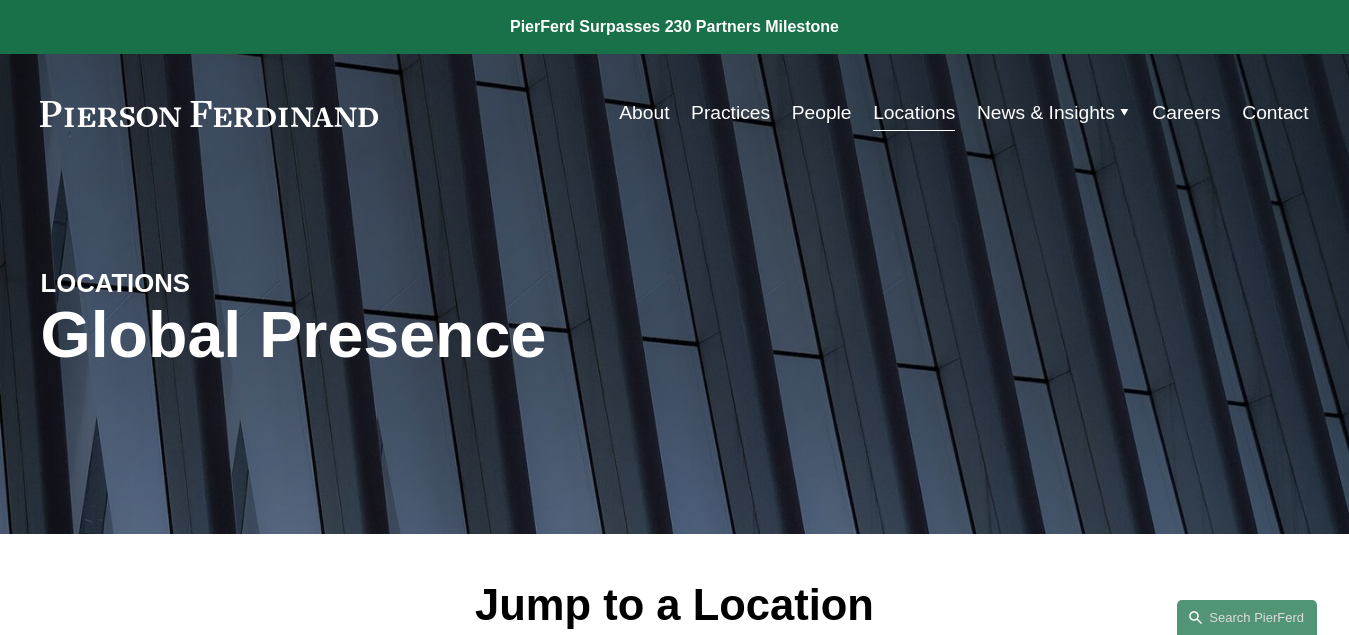 click on "Skip to Content
About
Practices
People
Locations" at bounding box center (674, 113) 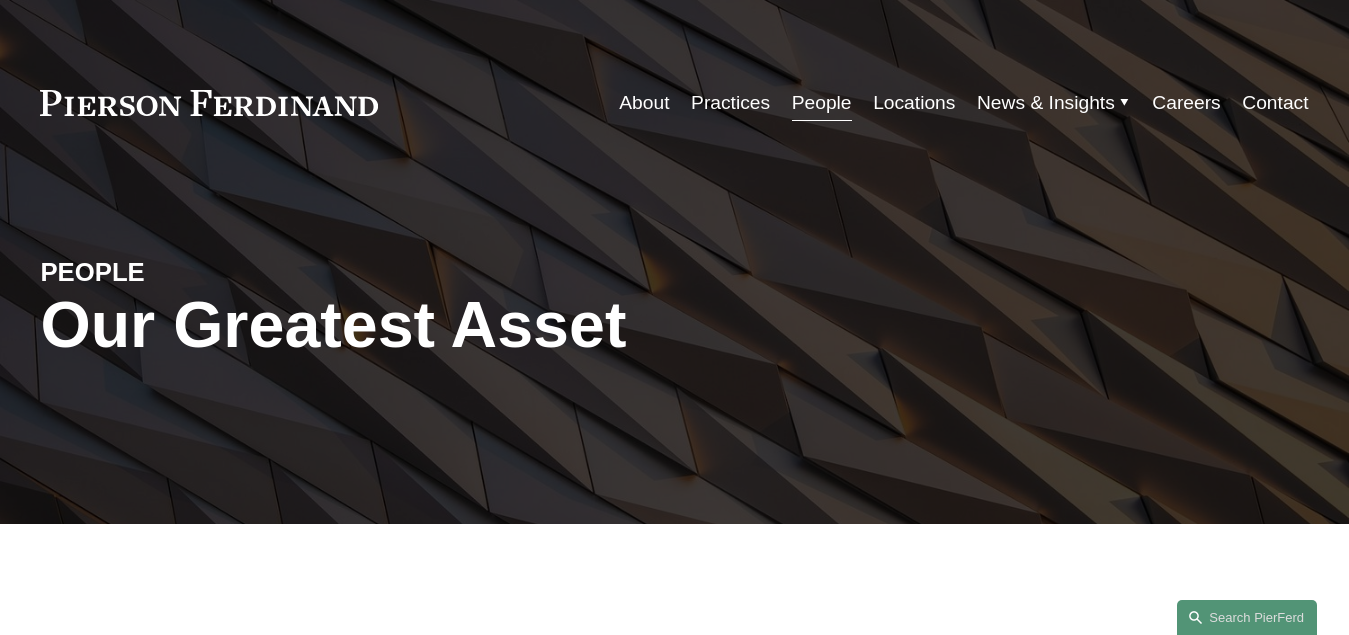 scroll, scrollTop: 400, scrollLeft: 0, axis: vertical 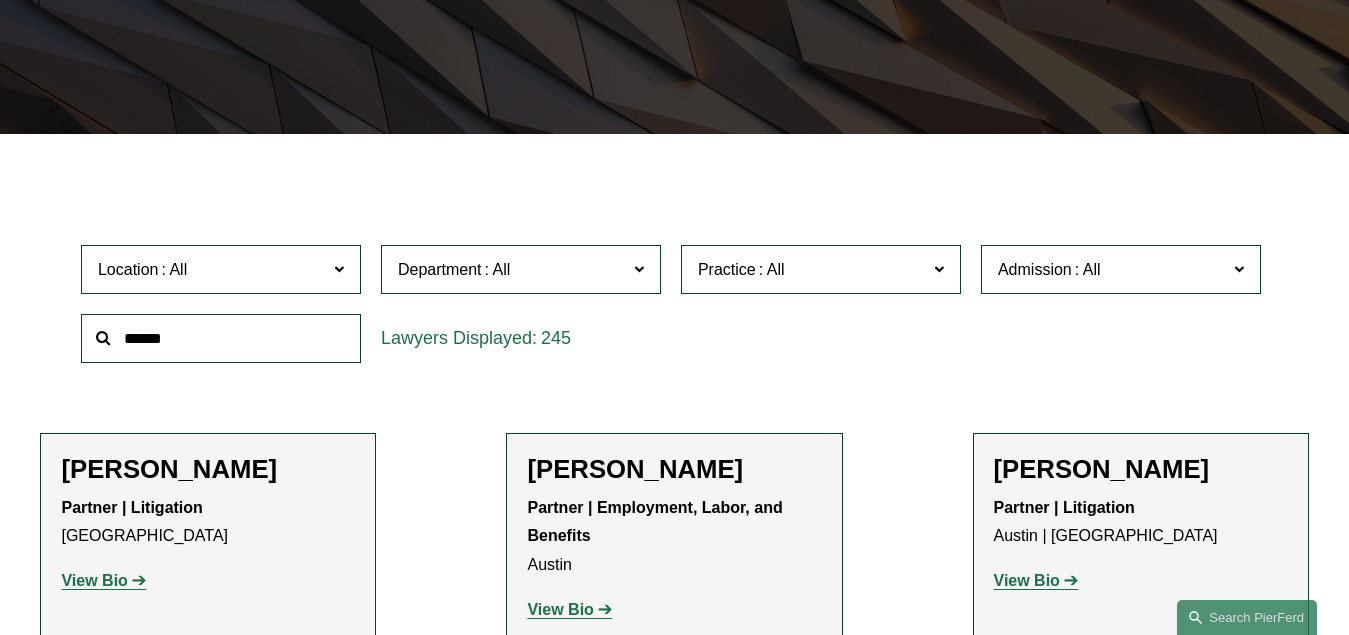 click 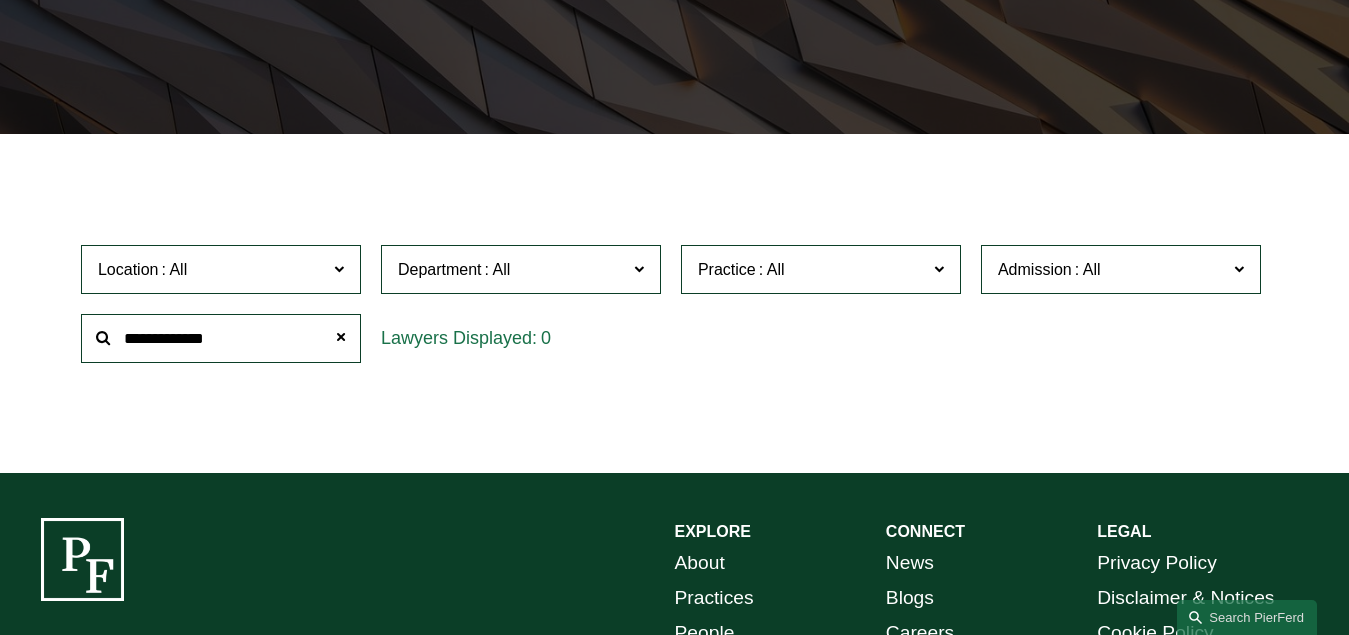 drag, startPoint x: 244, startPoint y: 339, endPoint x: 0, endPoint y: 312, distance: 245.4893 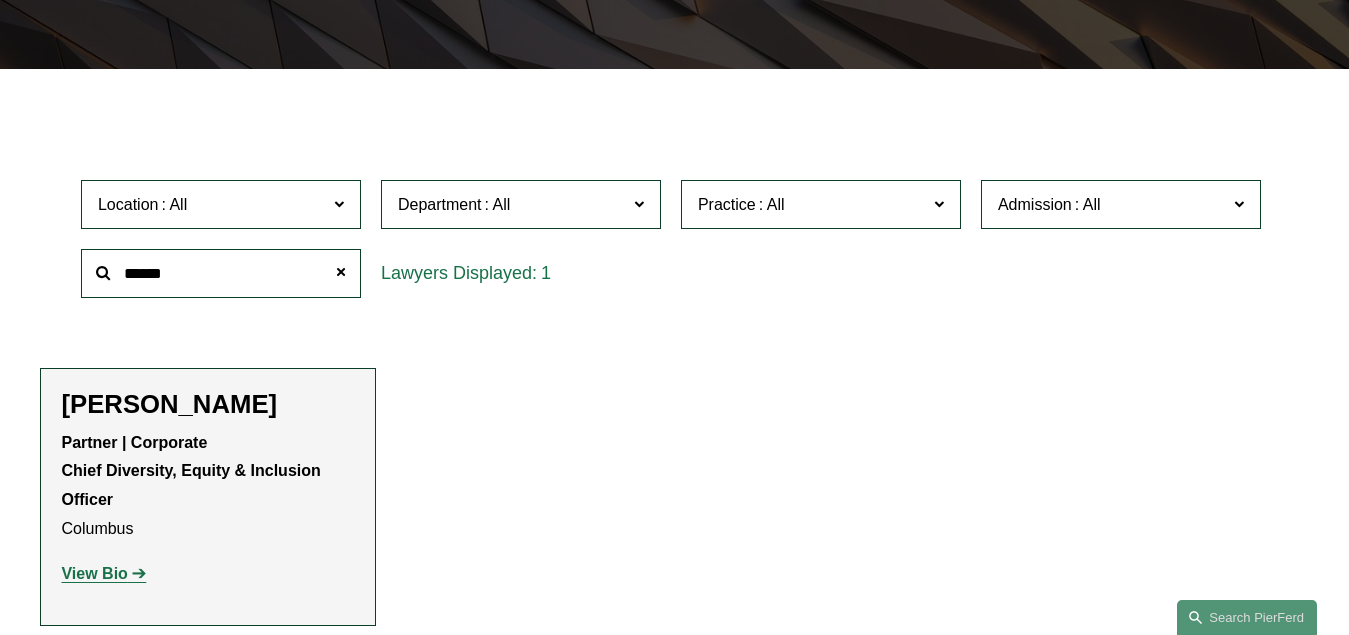 scroll, scrollTop: 500, scrollLeft: 0, axis: vertical 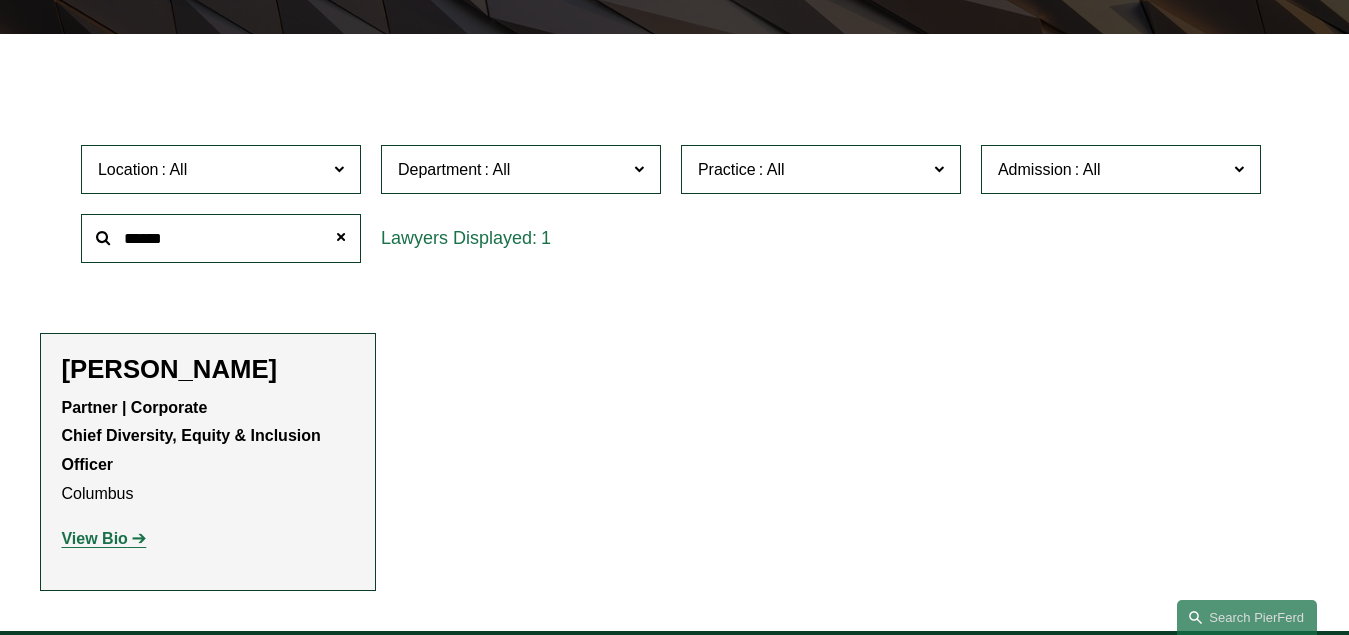 drag, startPoint x: 209, startPoint y: 237, endPoint x: 0, endPoint y: 190, distance: 214.21951 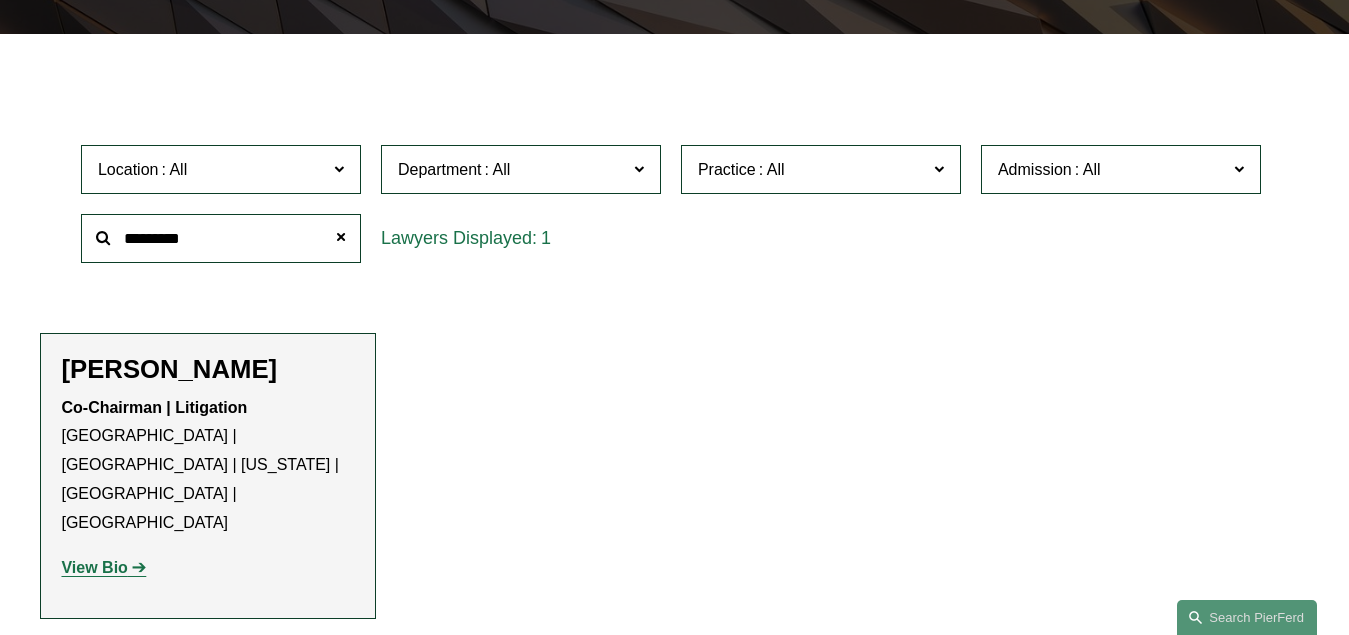type on "*********" 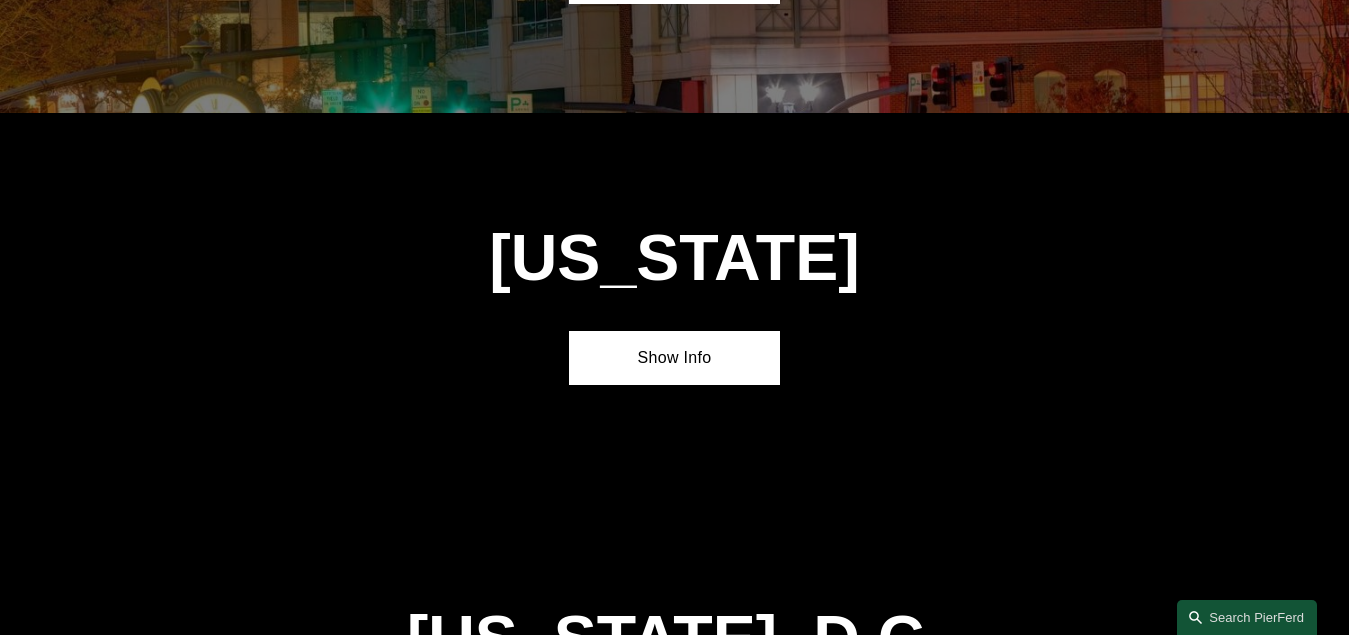 scroll, scrollTop: 310, scrollLeft: 0, axis: vertical 